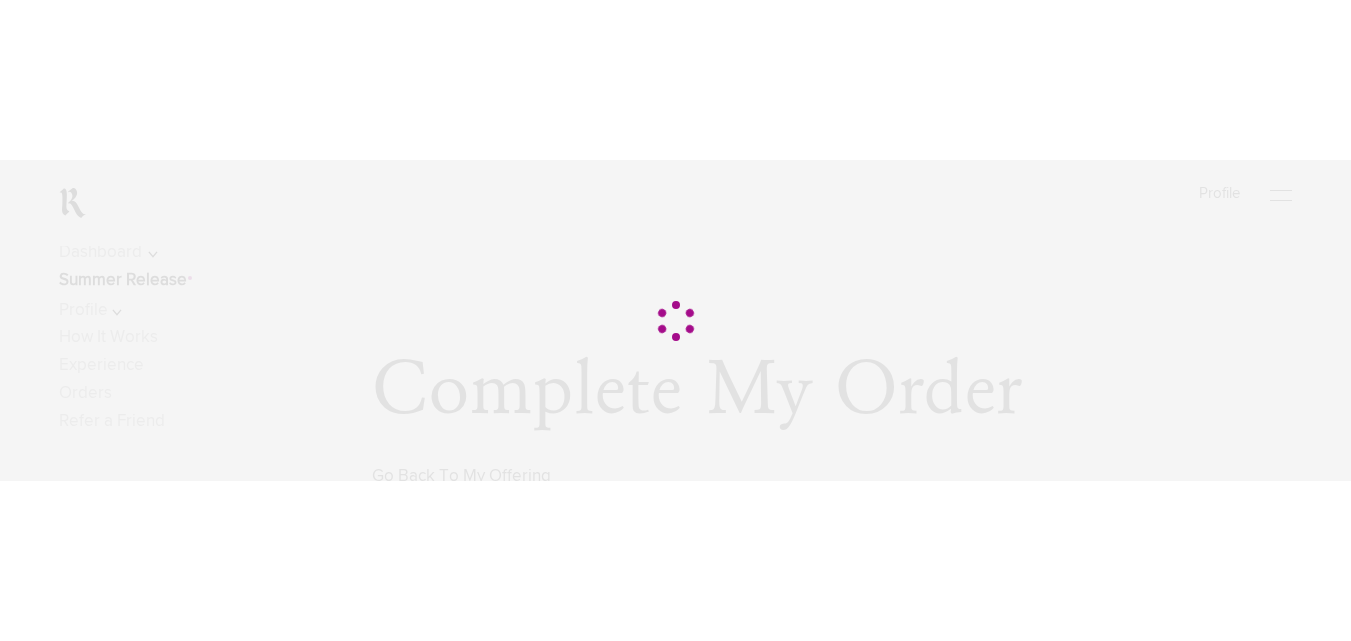 scroll, scrollTop: 606, scrollLeft: 0, axis: vertical 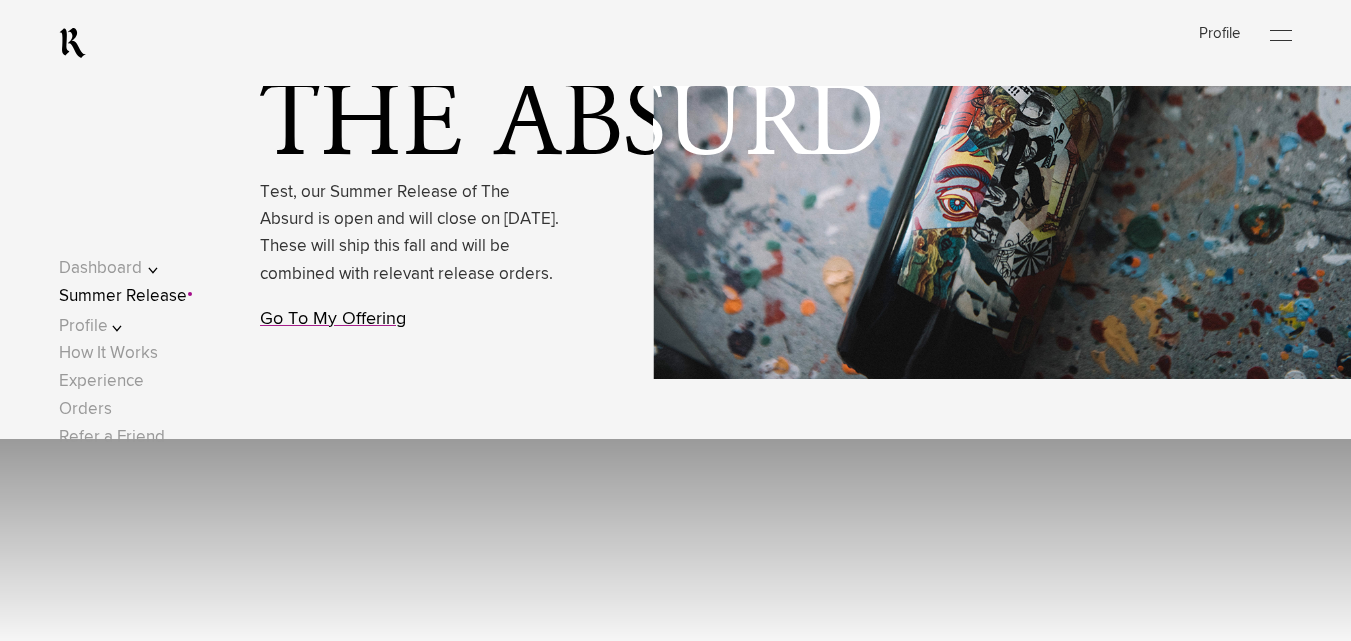 click on "Go To My Offering" at bounding box center [333, 319] 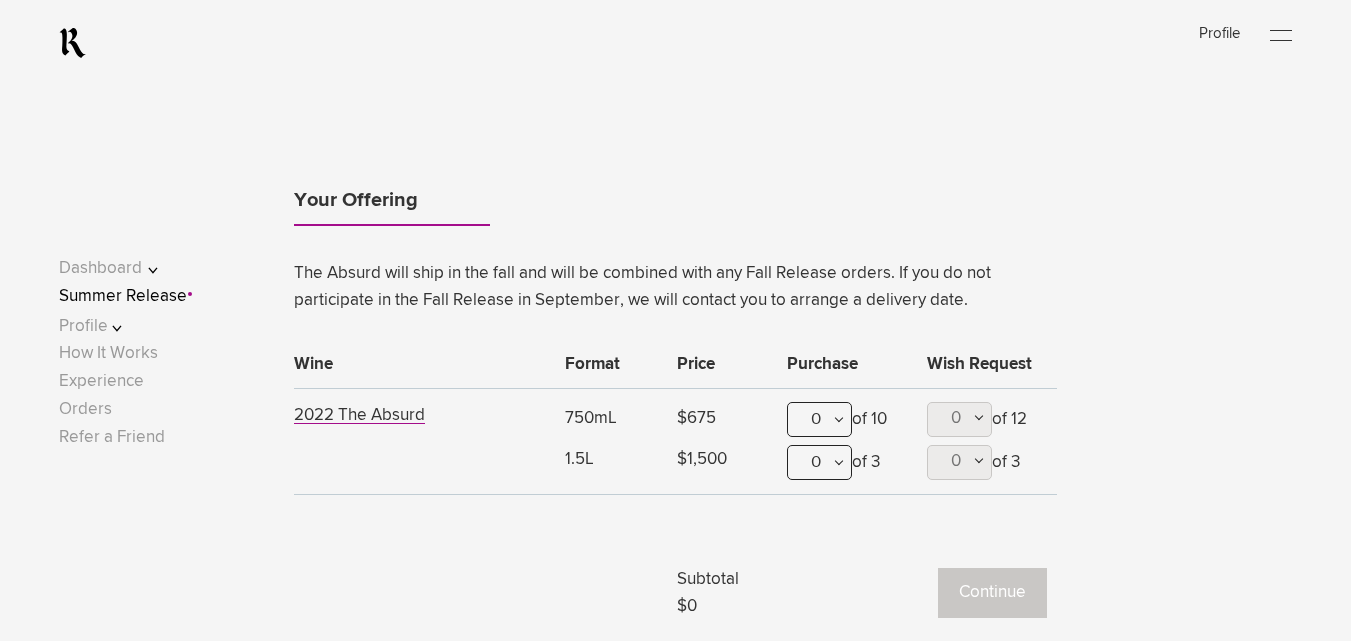 scroll, scrollTop: 1151, scrollLeft: 0, axis: vertical 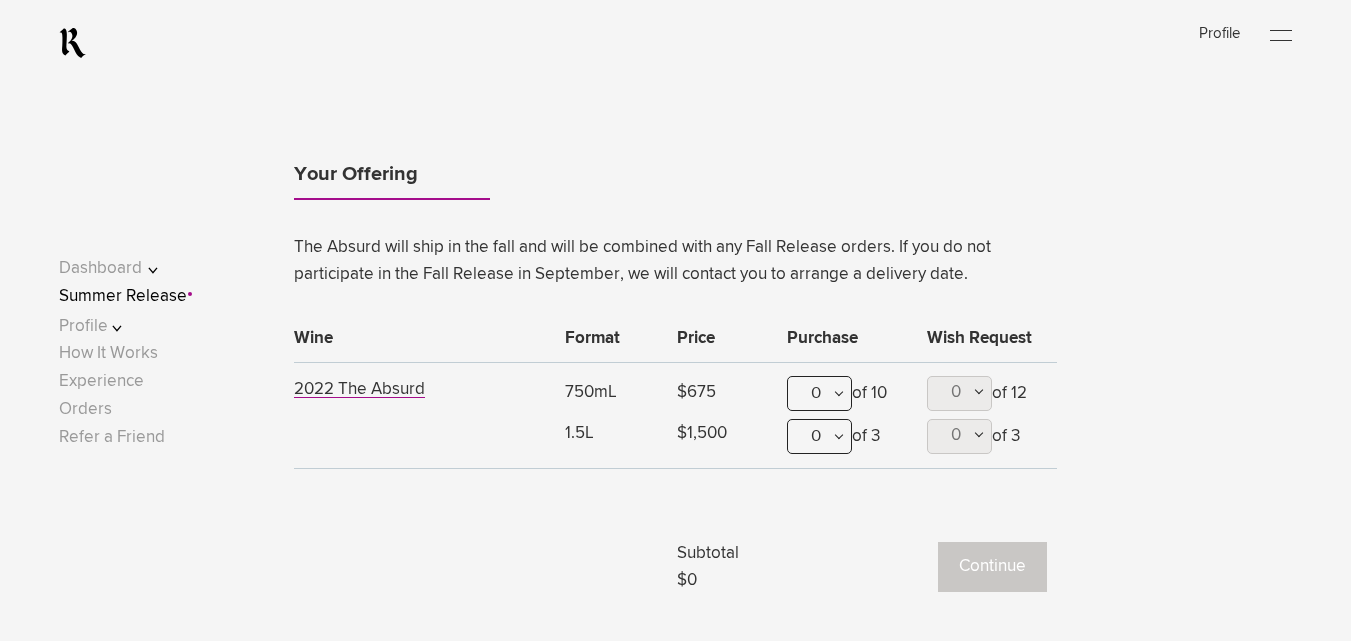 click on "0" at bounding box center (819, 393) 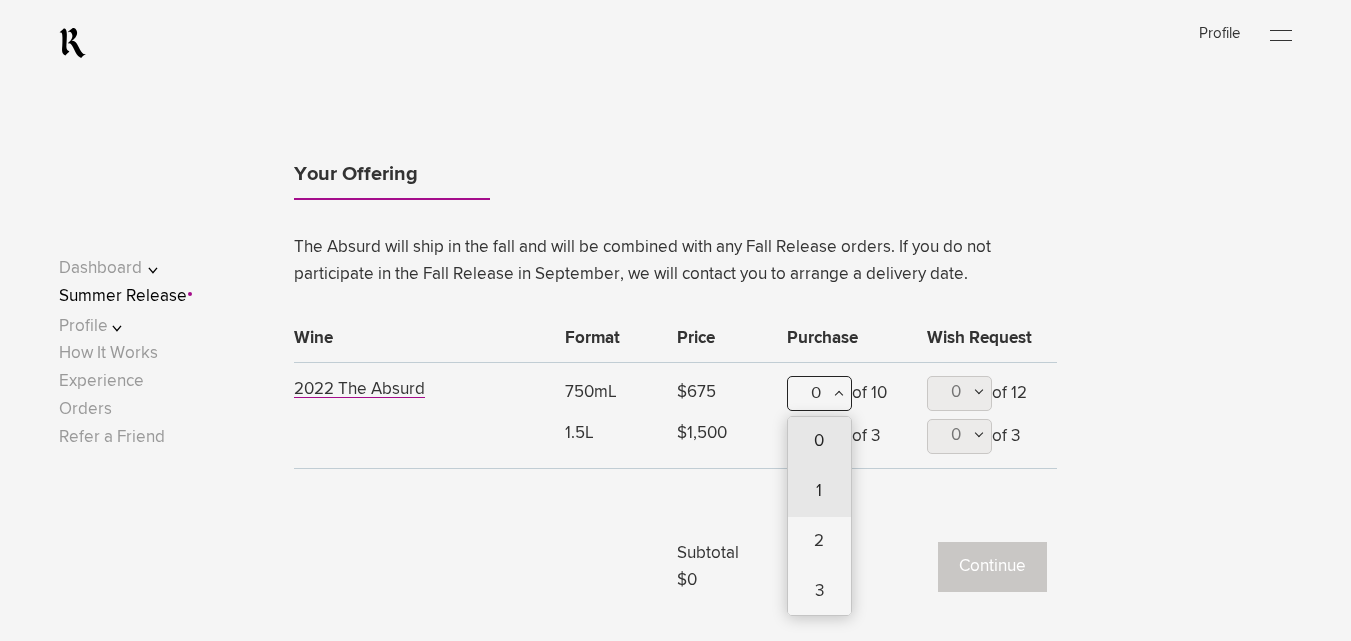 click on "1" at bounding box center (819, 492) 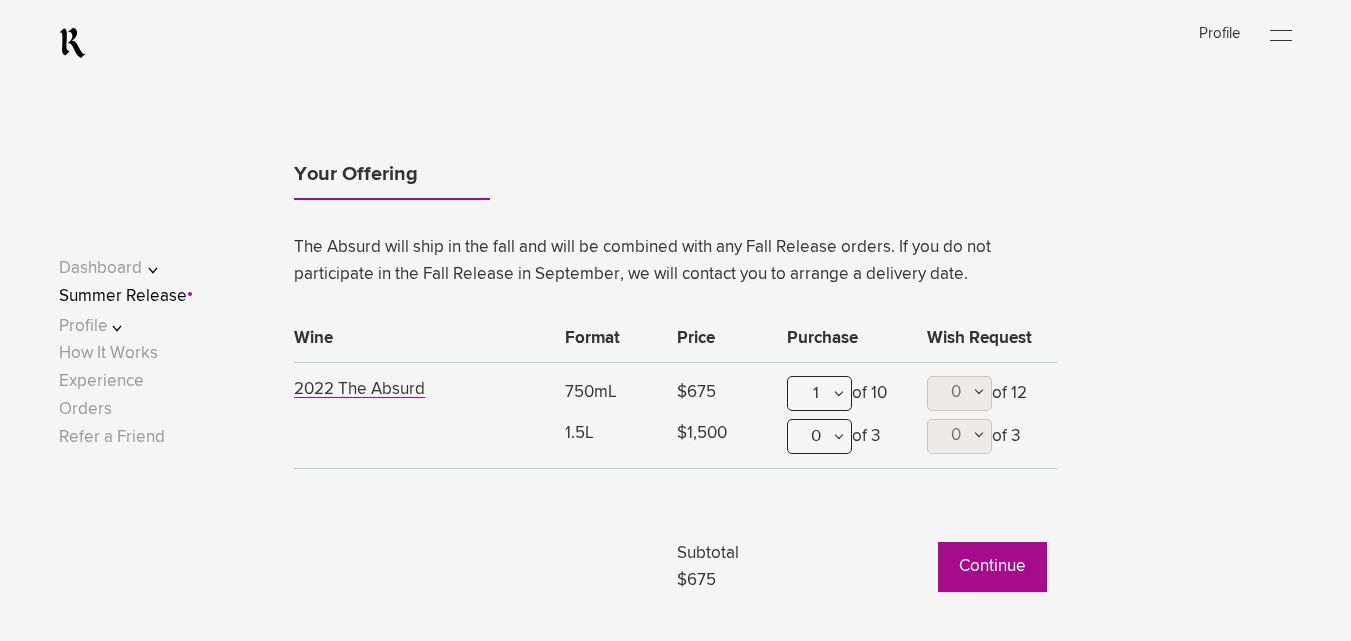 click on "Continue" at bounding box center (992, 567) 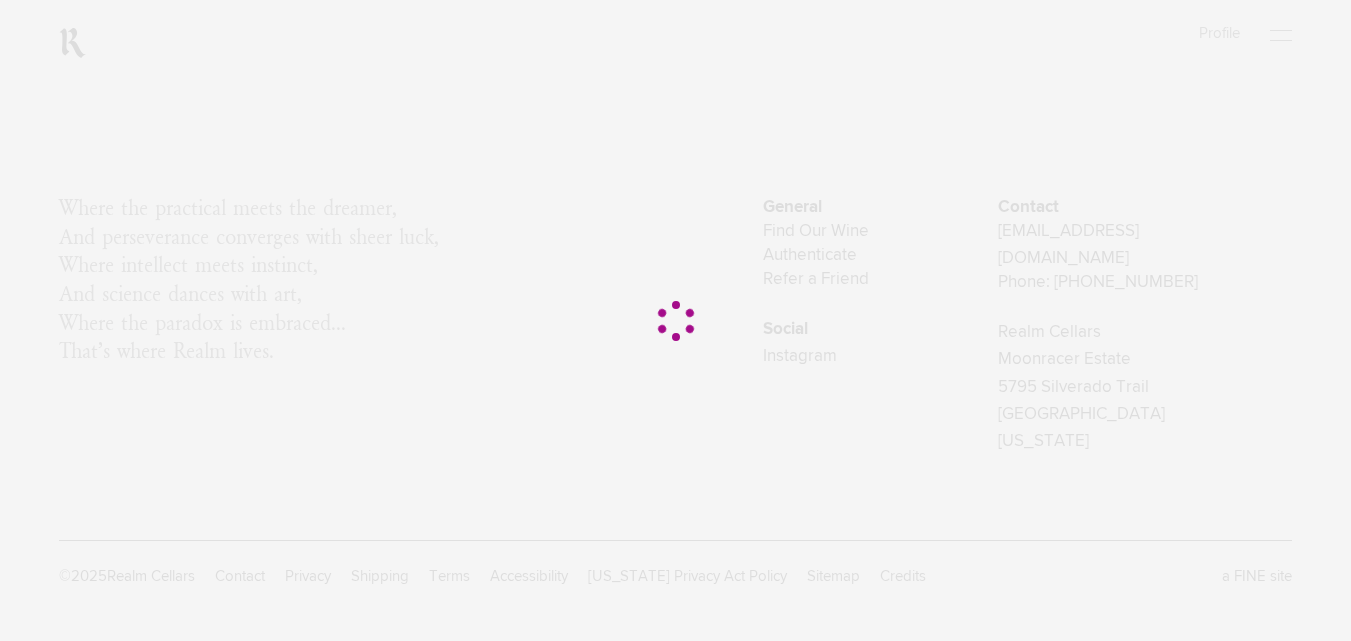 scroll, scrollTop: 0, scrollLeft: 0, axis: both 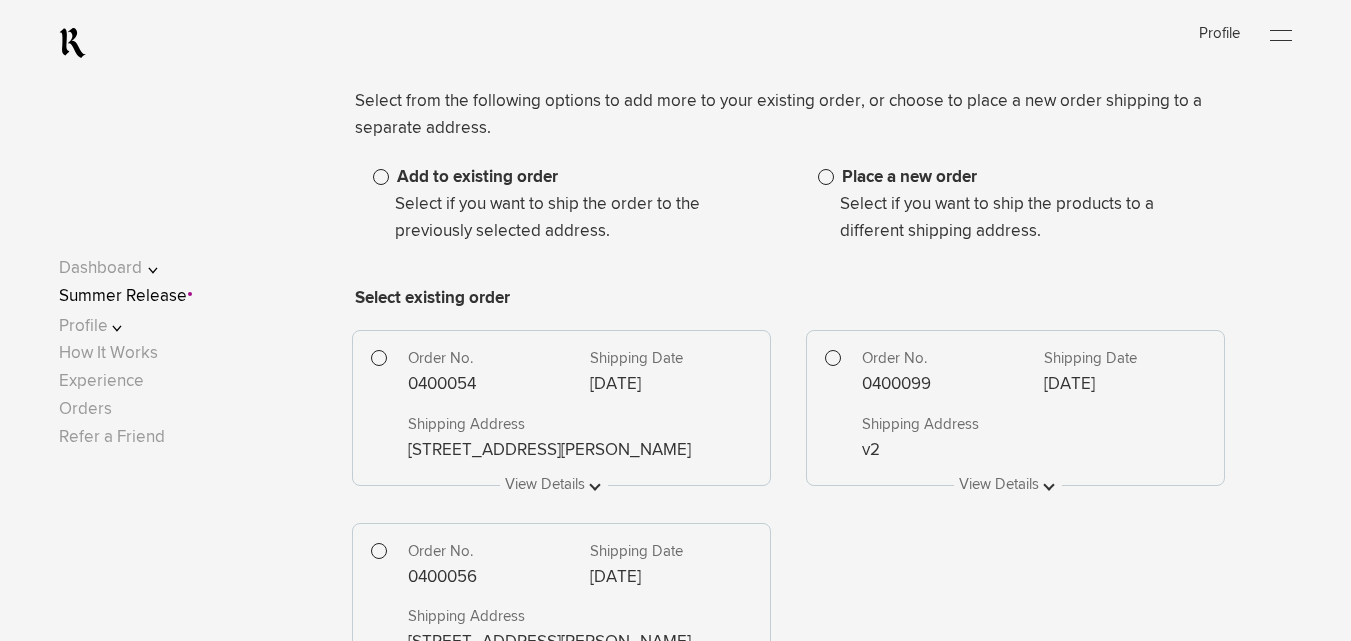 click at bounding box center [826, 177] 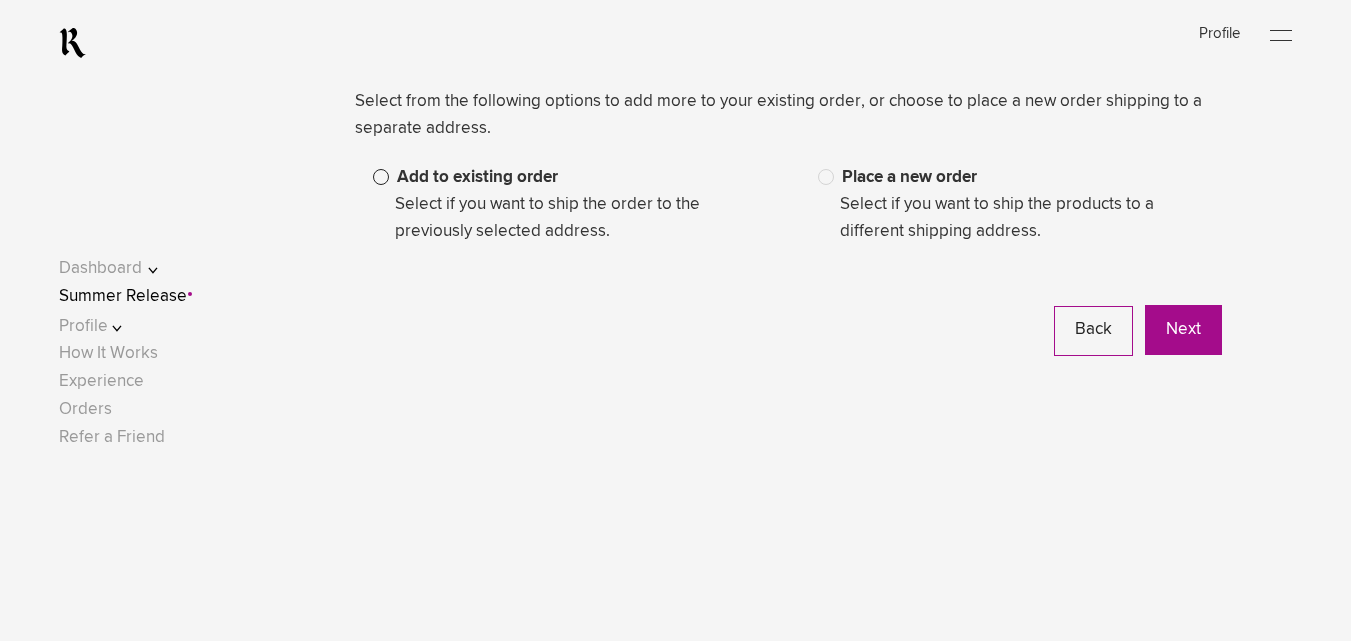 scroll, scrollTop: 661, scrollLeft: 0, axis: vertical 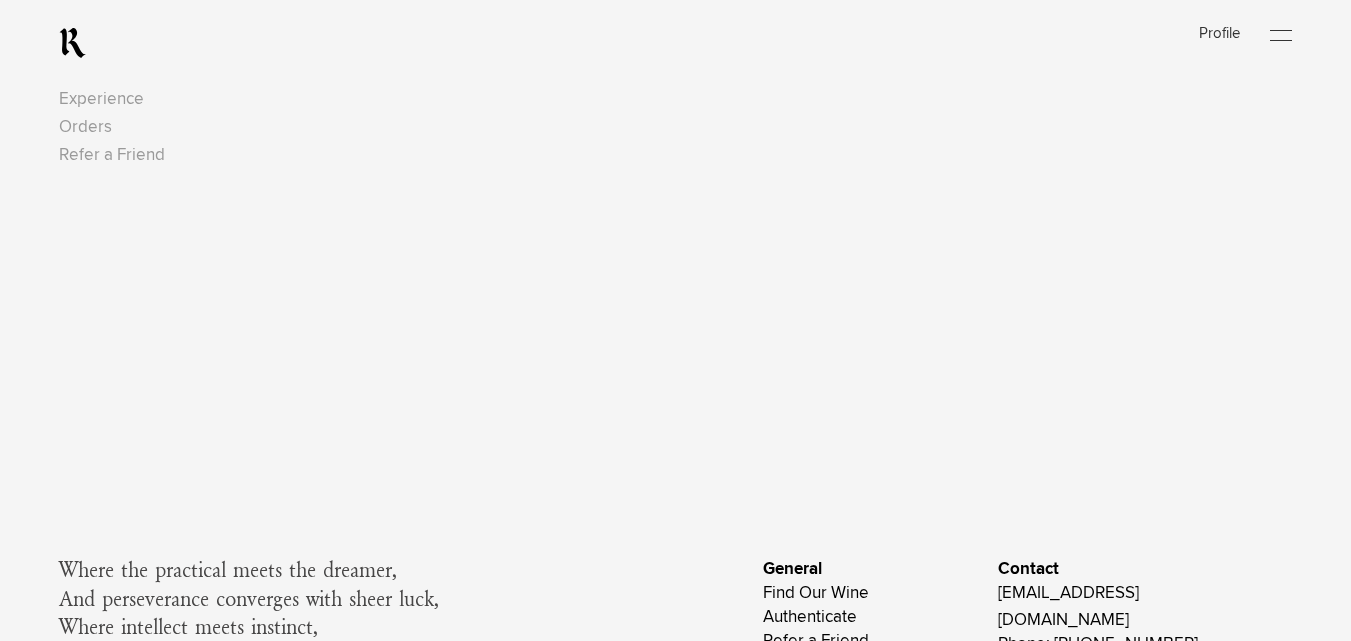 drag, startPoint x: 1365, startPoint y: 152, endPoint x: 844, endPoint y: 233, distance: 527.259 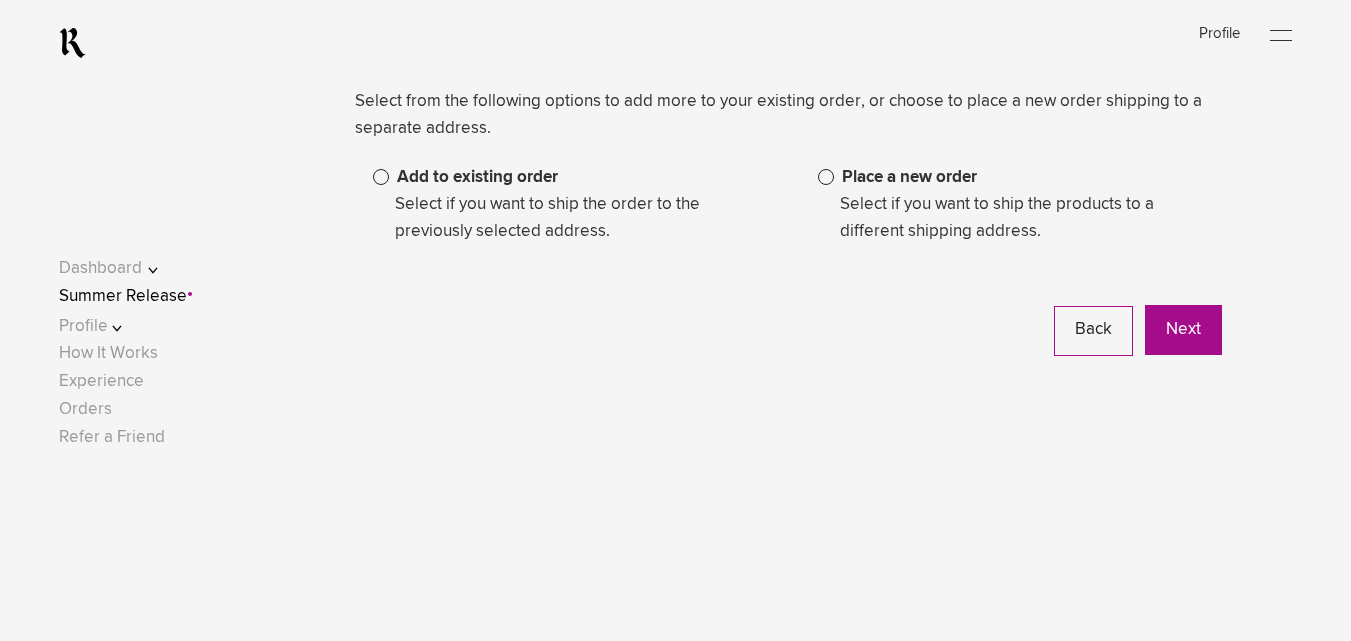scroll, scrollTop: 219, scrollLeft: 0, axis: vertical 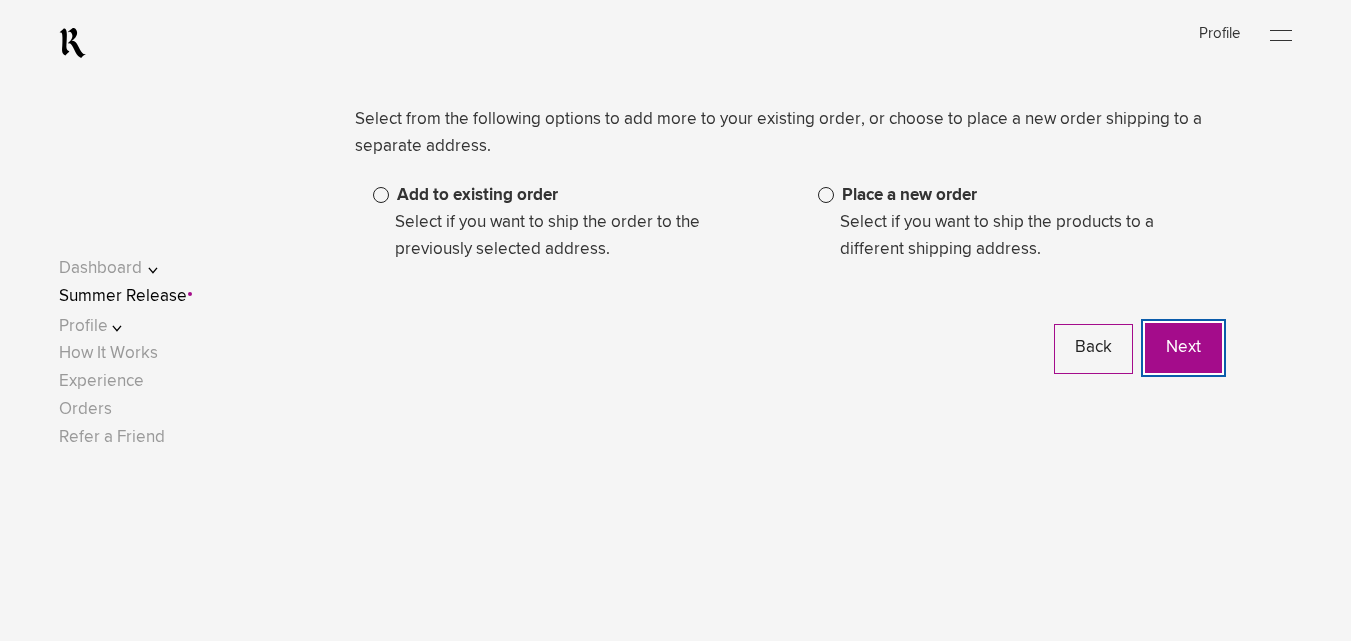 click on "Next" at bounding box center (1183, 348) 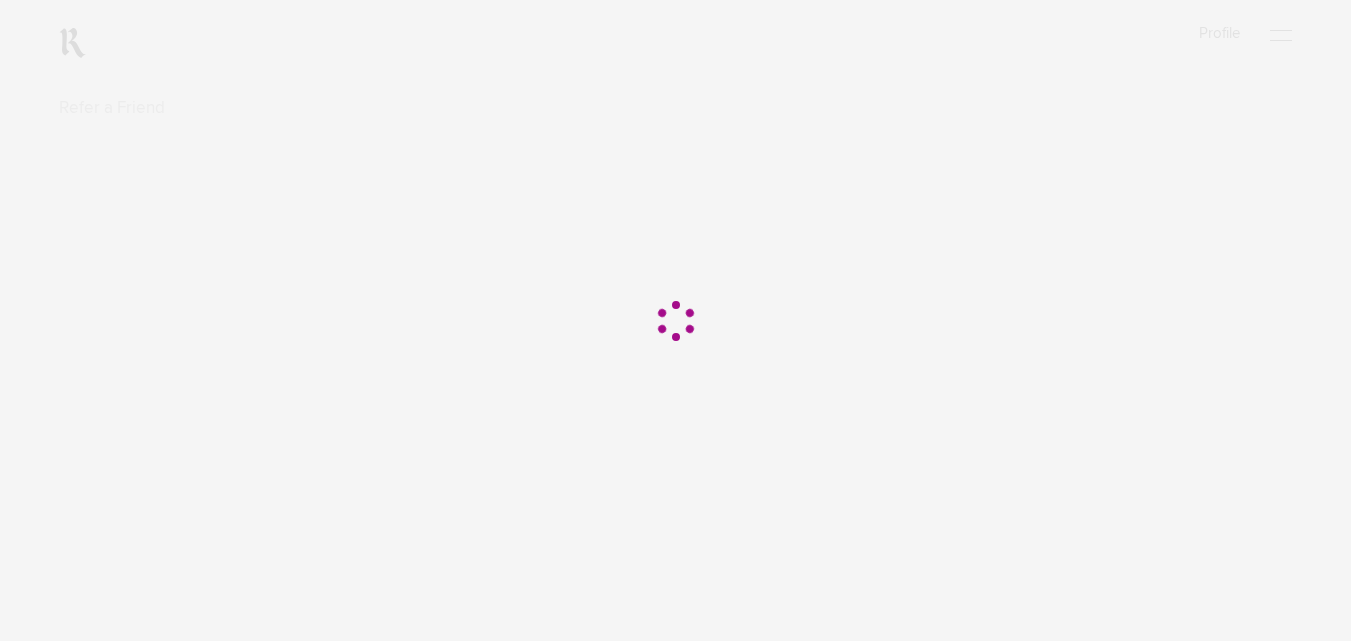 scroll, scrollTop: 0, scrollLeft: 0, axis: both 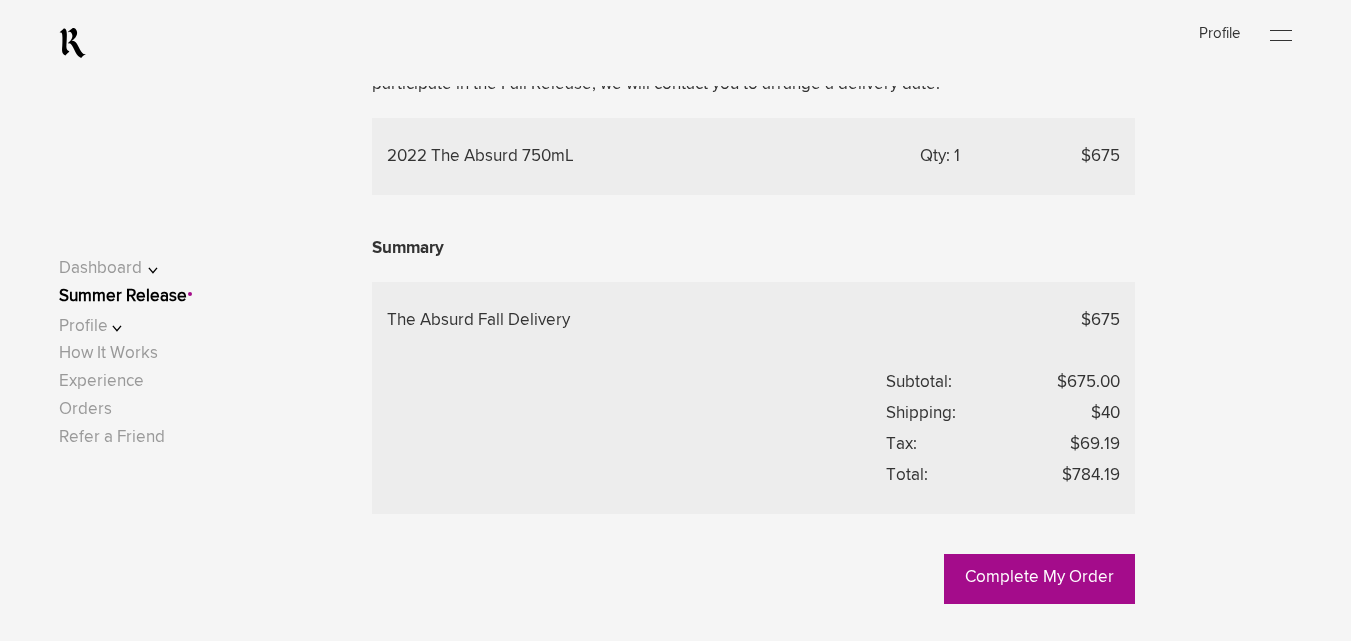 click on "Choose Another Saved Card" at bounding box center (567, -161) 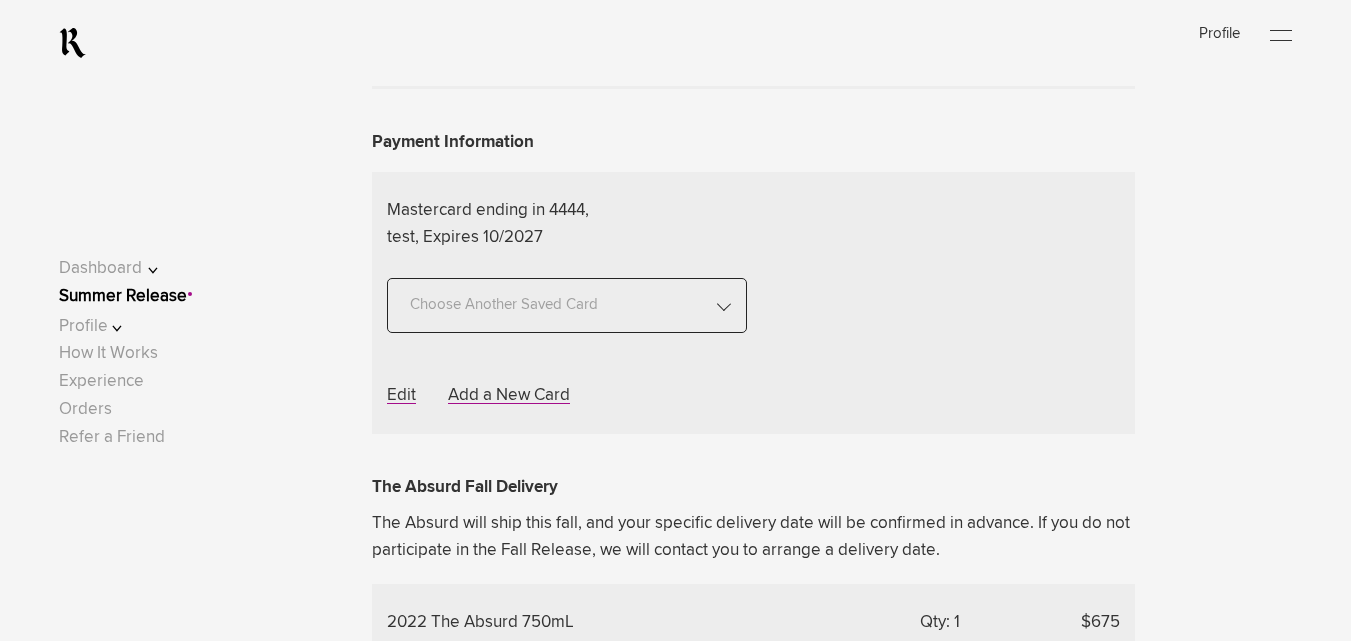 scroll, scrollTop: 851, scrollLeft: 0, axis: vertical 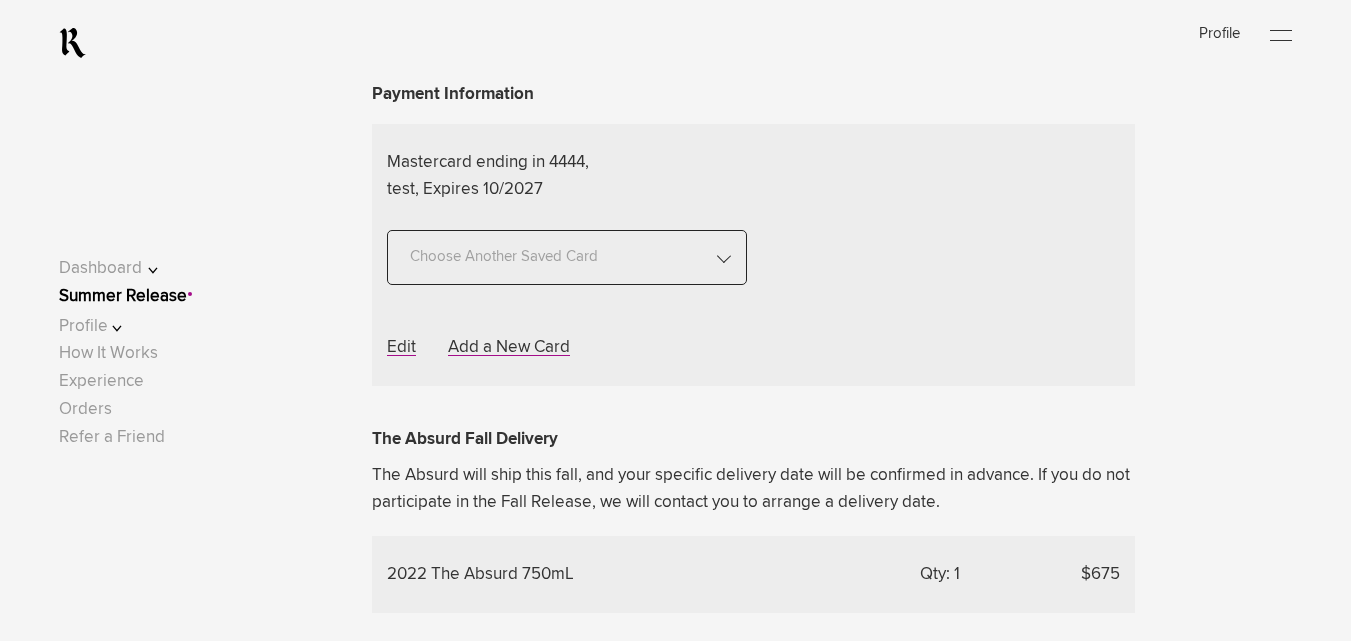 click on "UPS Overnight - $40" at bounding box center [490, -34] 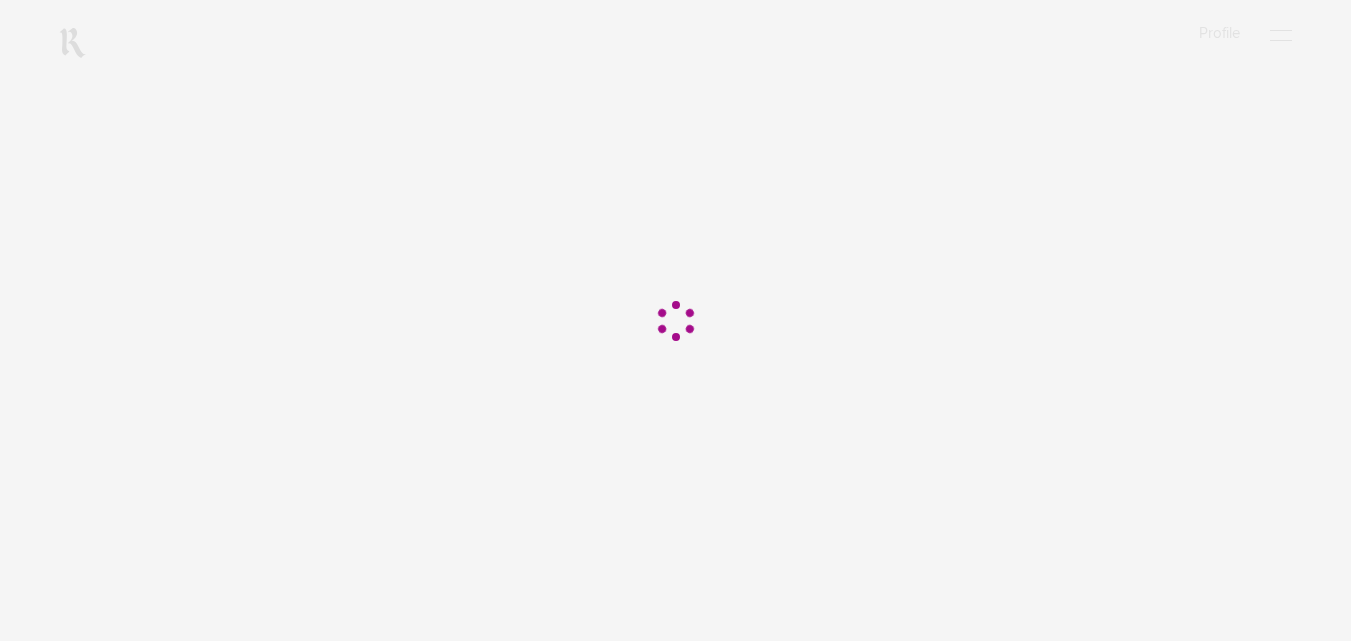 scroll, scrollTop: 851, scrollLeft: 0, axis: vertical 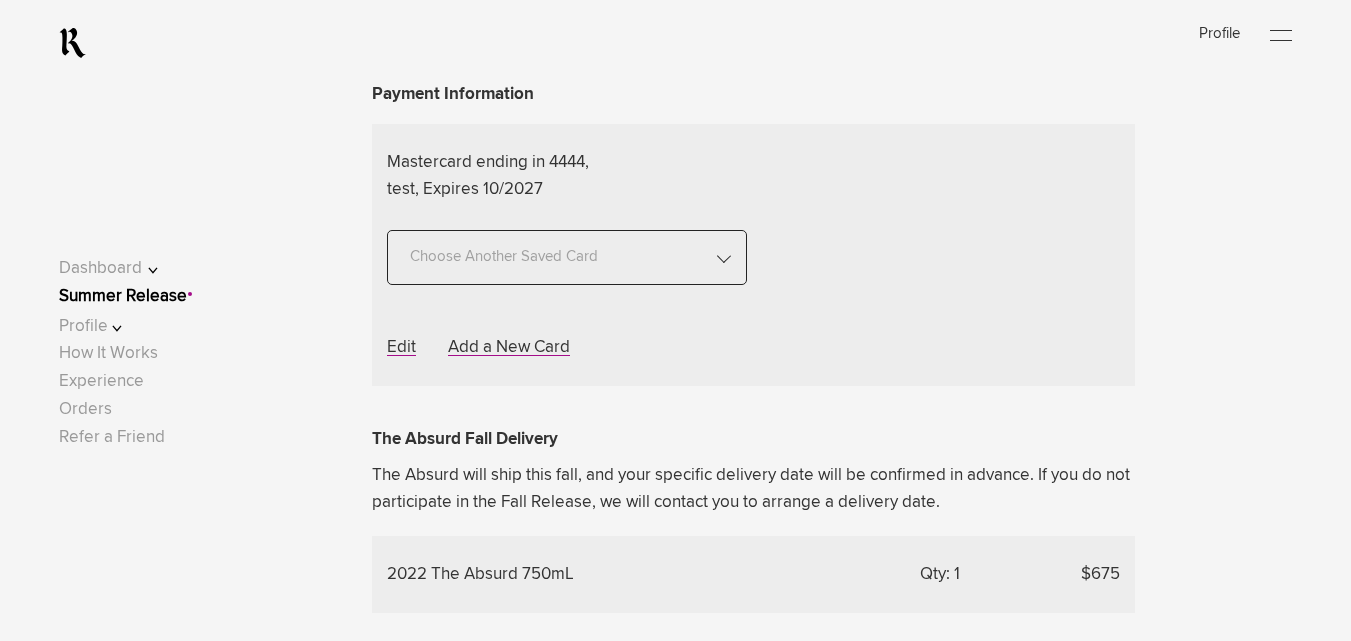 click on "UPS Ground - $40" at bounding box center [481, -81] 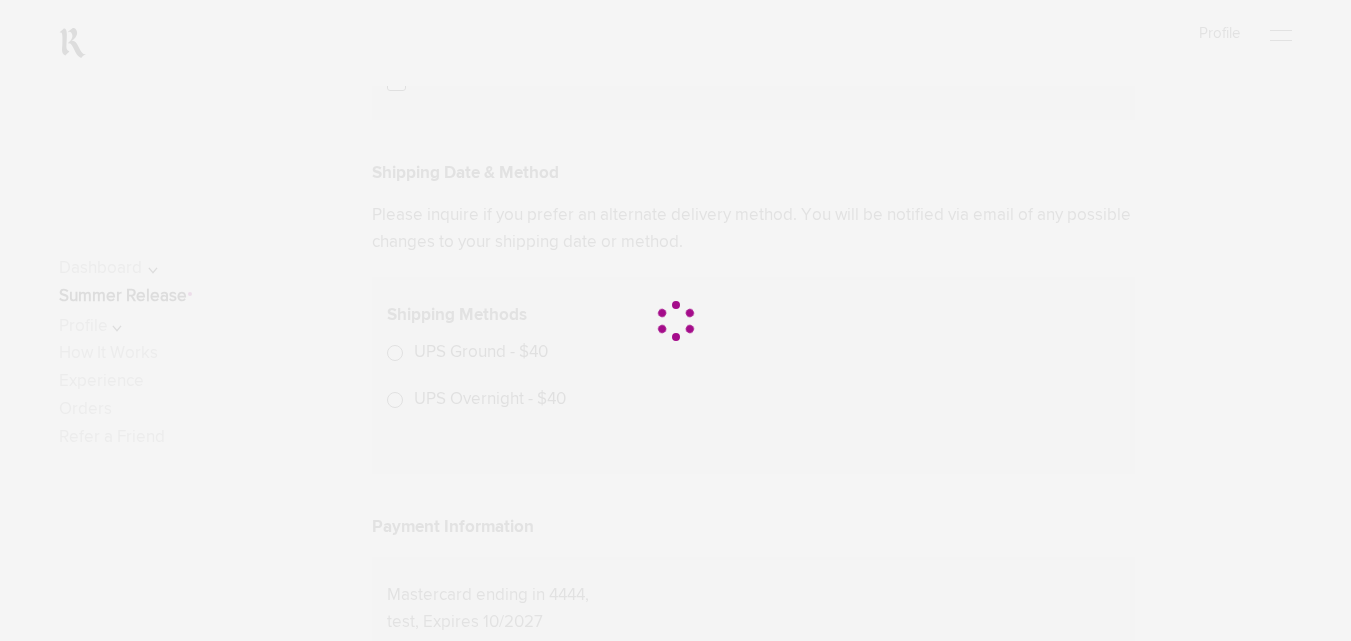 scroll, scrollTop: 851, scrollLeft: 0, axis: vertical 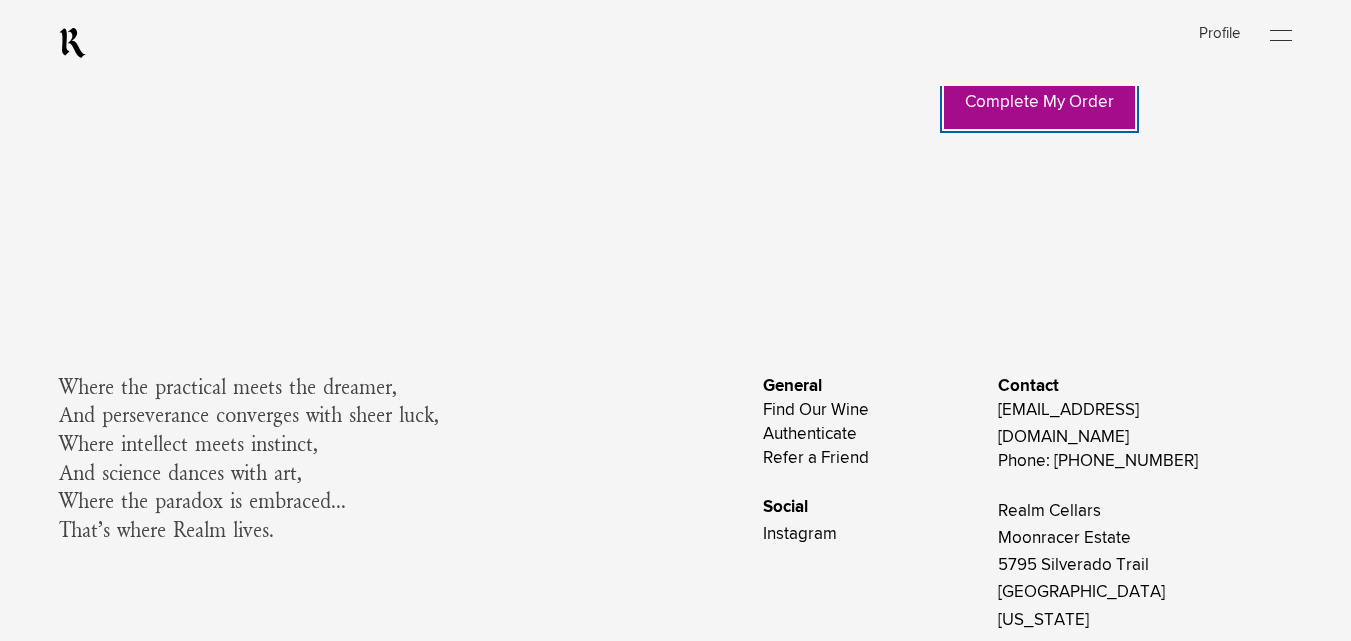 click on "Complete My Order" at bounding box center [1039, 104] 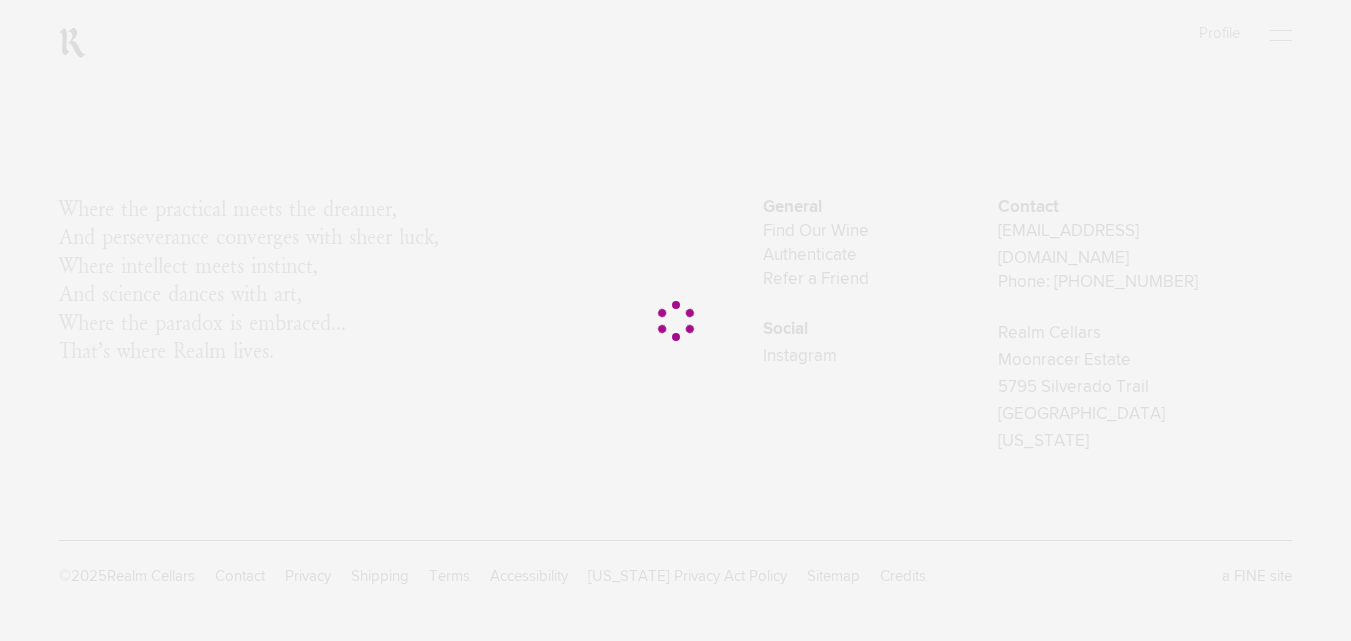 scroll, scrollTop: 0, scrollLeft: 0, axis: both 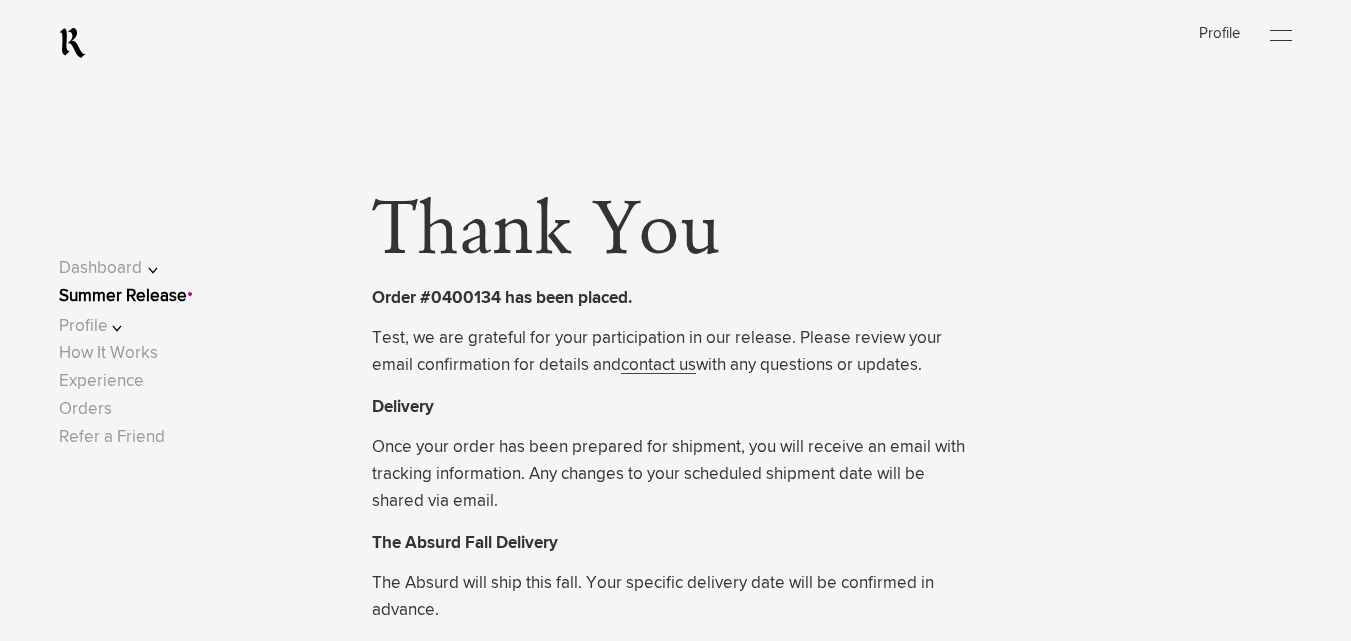 click on "Summer Release" at bounding box center (123, 296) 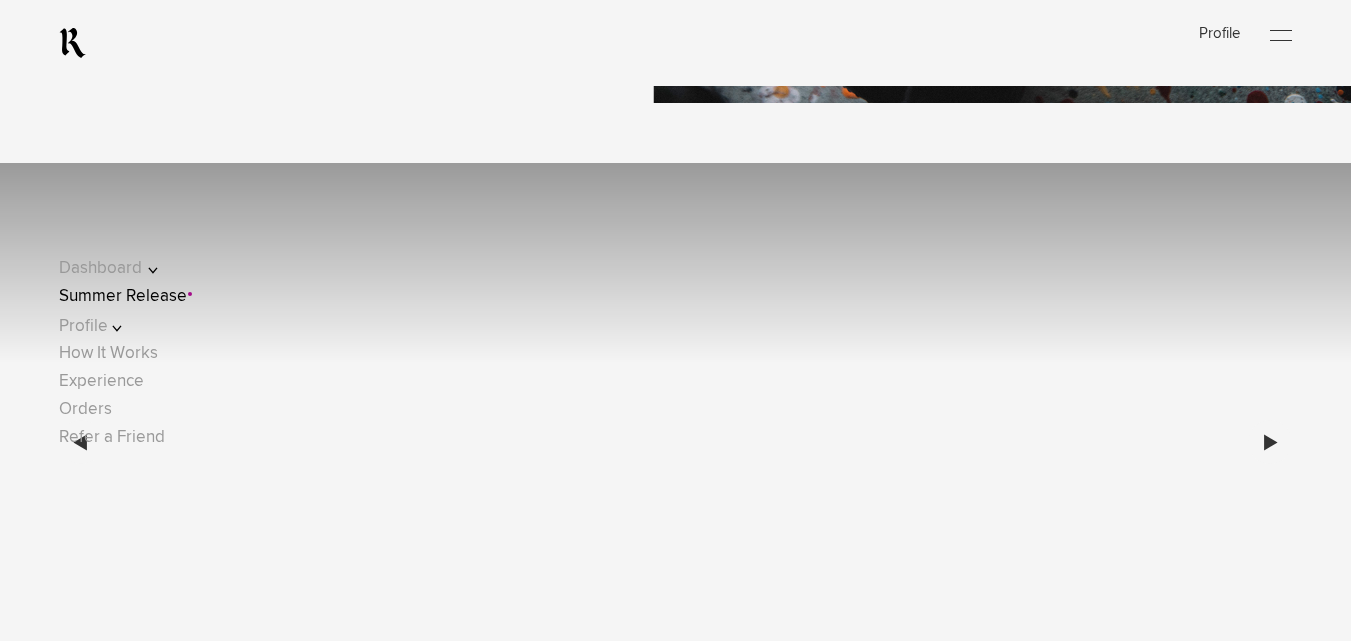 scroll, scrollTop: 53, scrollLeft: 0, axis: vertical 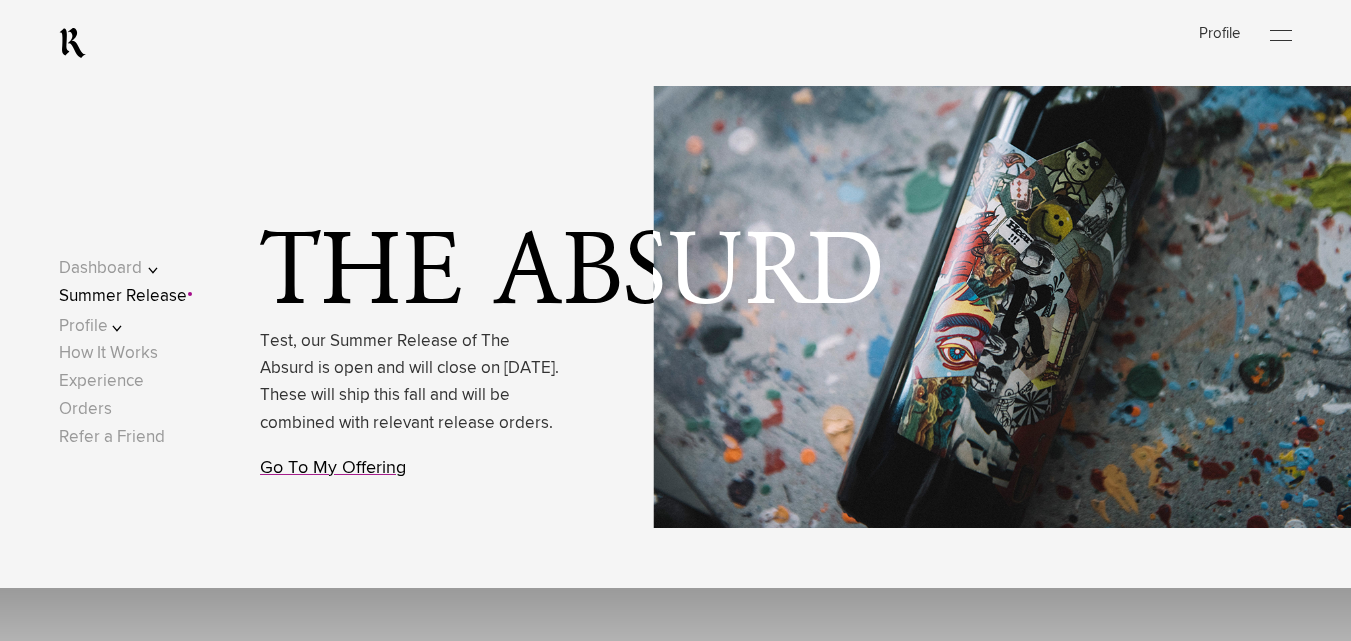 click on "Go To My Offering" at bounding box center (333, 468) 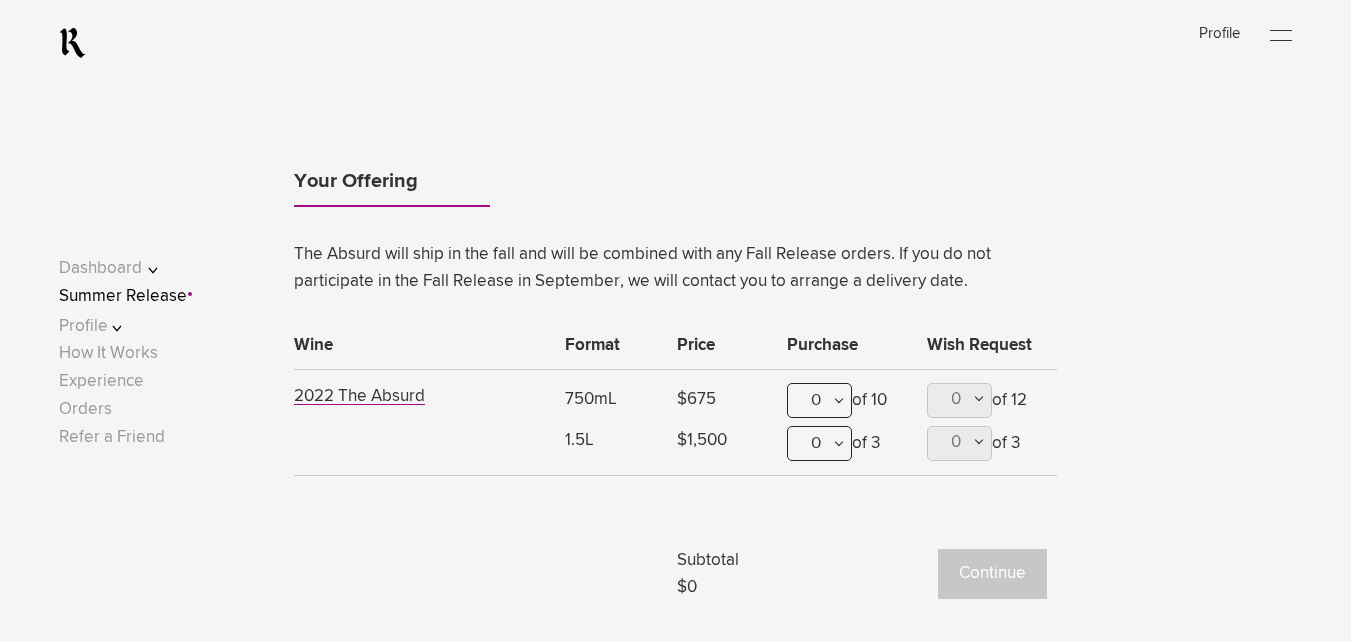 scroll, scrollTop: 1151, scrollLeft: 0, axis: vertical 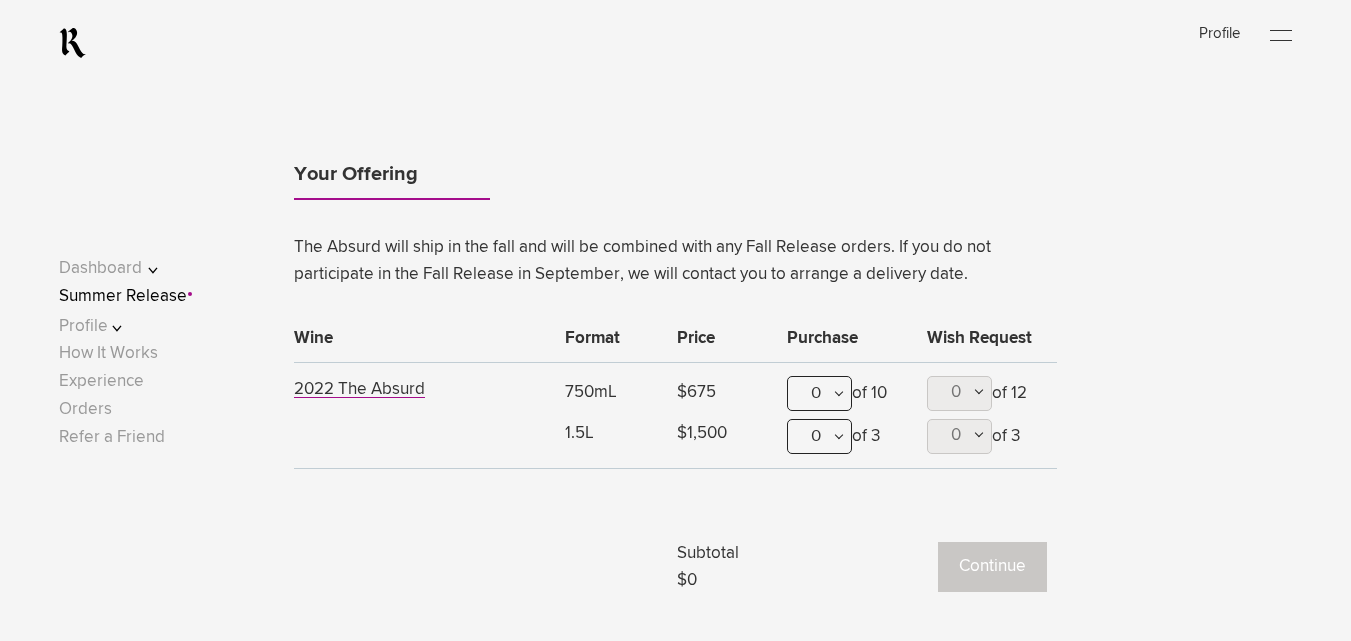 click on "0" at bounding box center (819, 393) 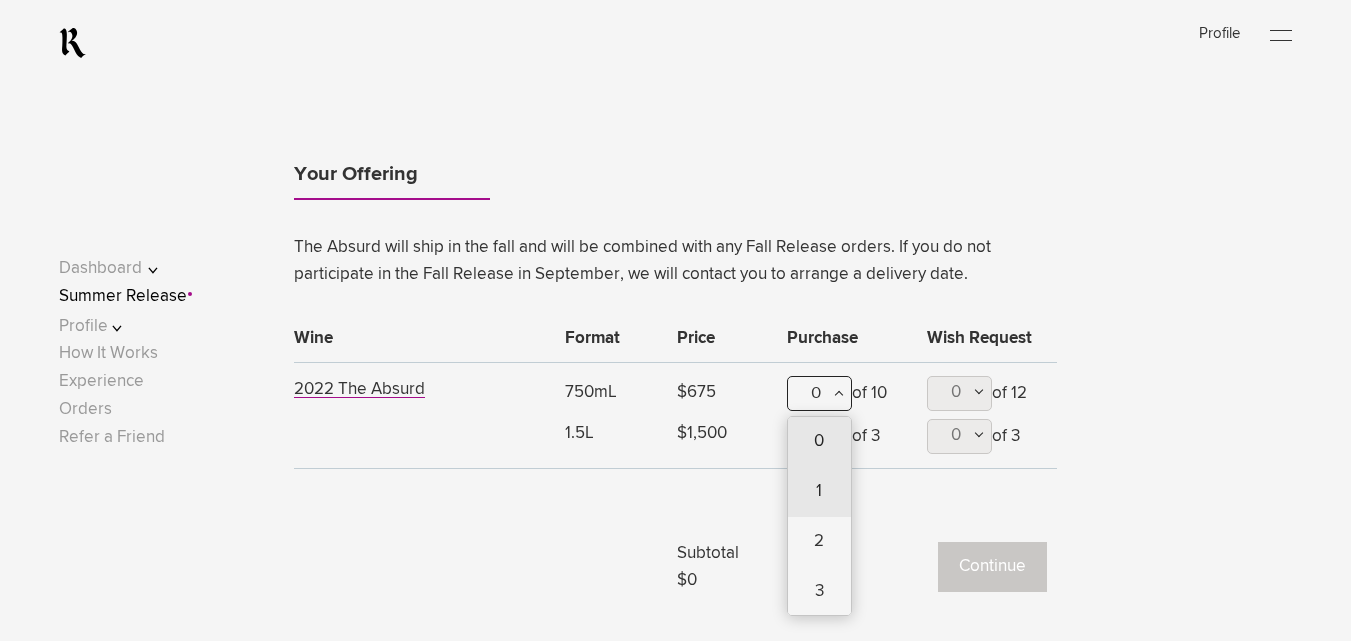 click on "1" at bounding box center [819, 492] 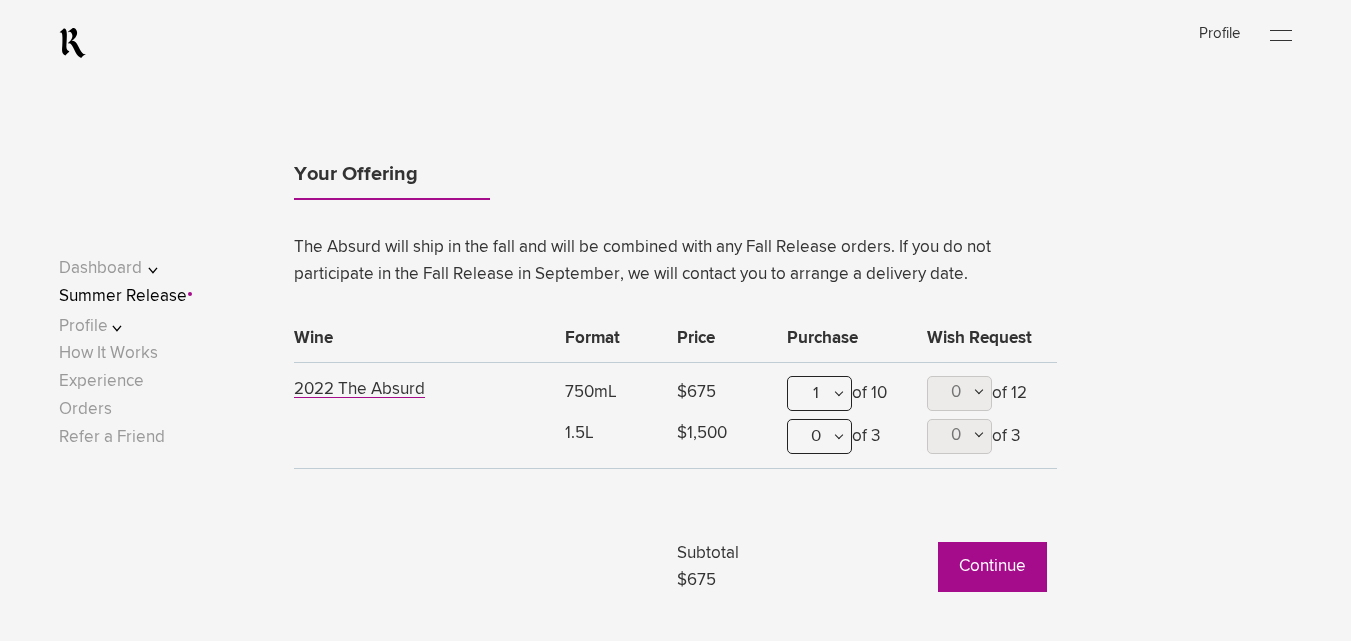 click on "Continue" at bounding box center [992, 567] 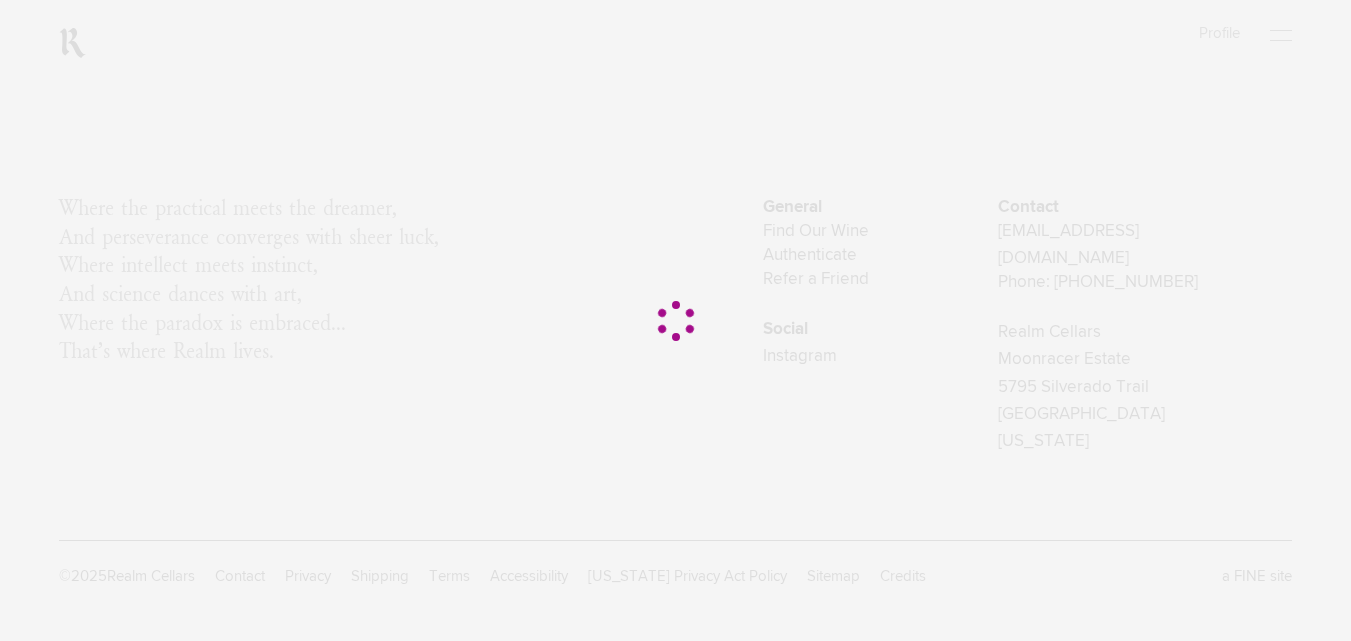 scroll, scrollTop: 0, scrollLeft: 0, axis: both 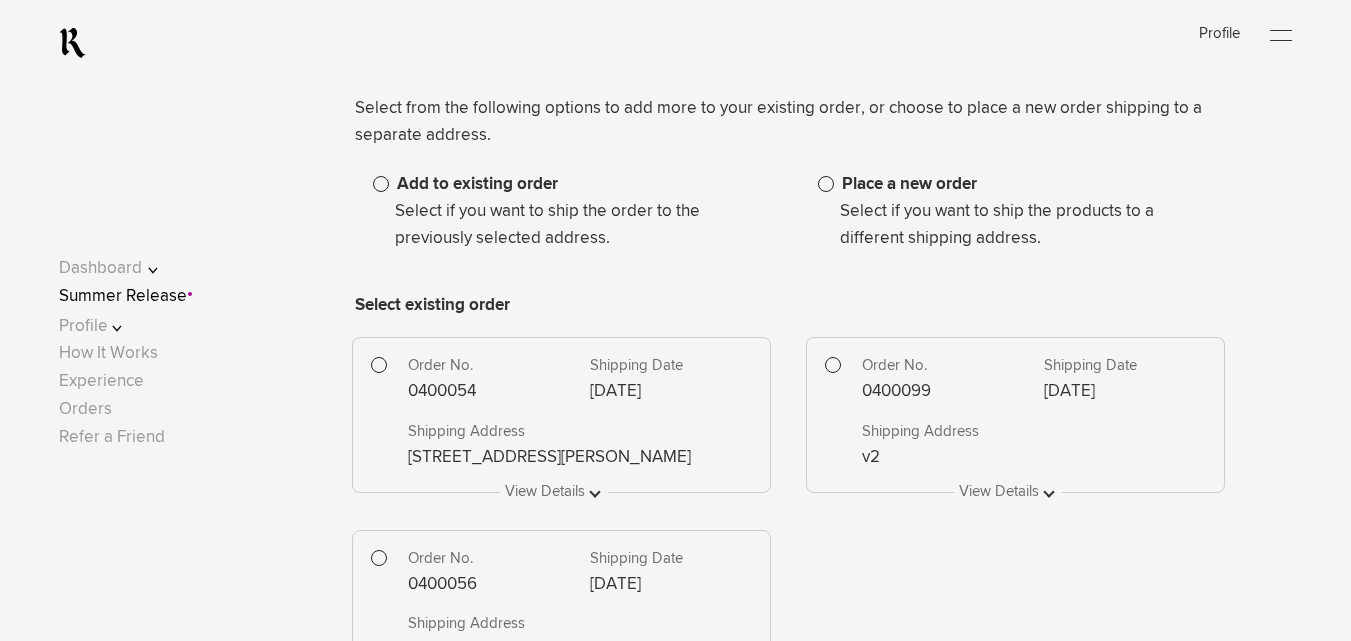 click at bounding box center (826, 184) 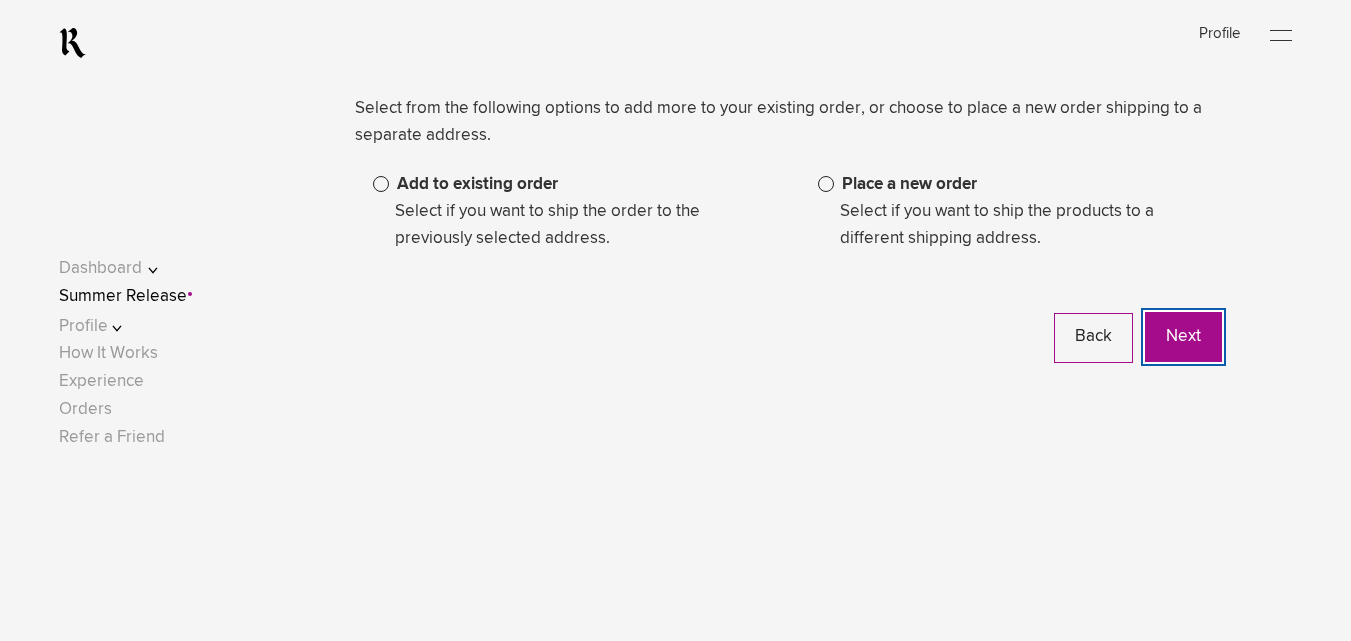 click on "Next" at bounding box center (1183, 337) 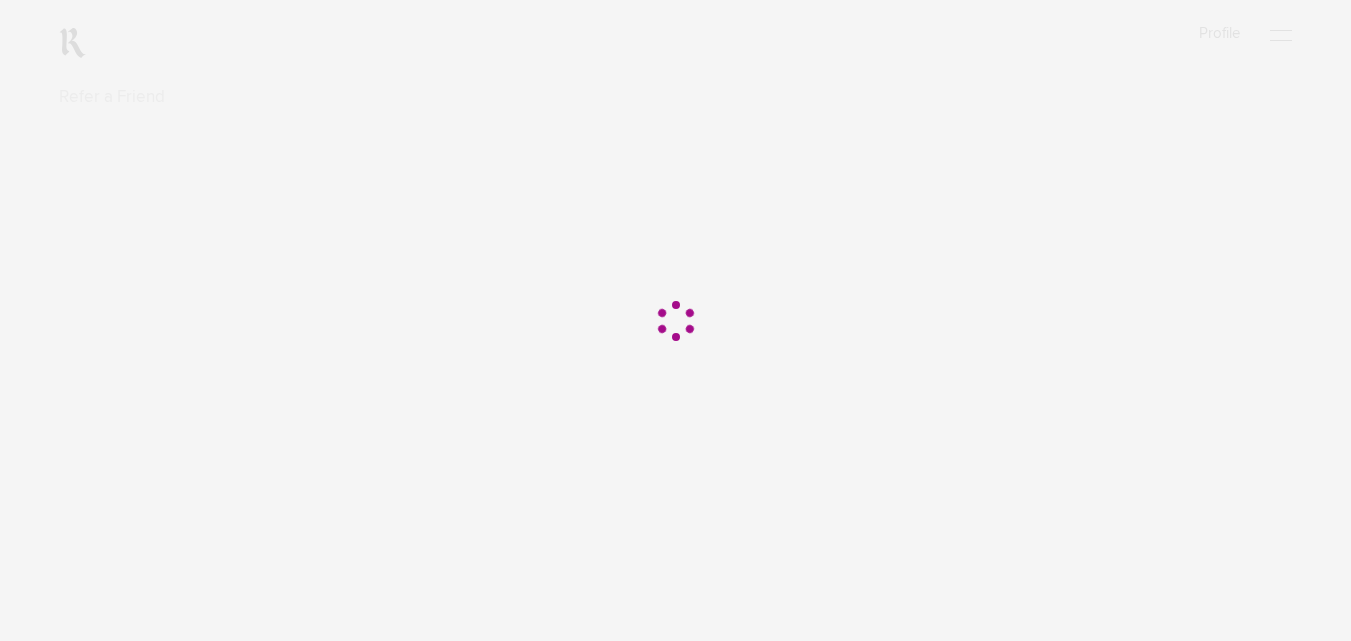 scroll, scrollTop: 0, scrollLeft: 0, axis: both 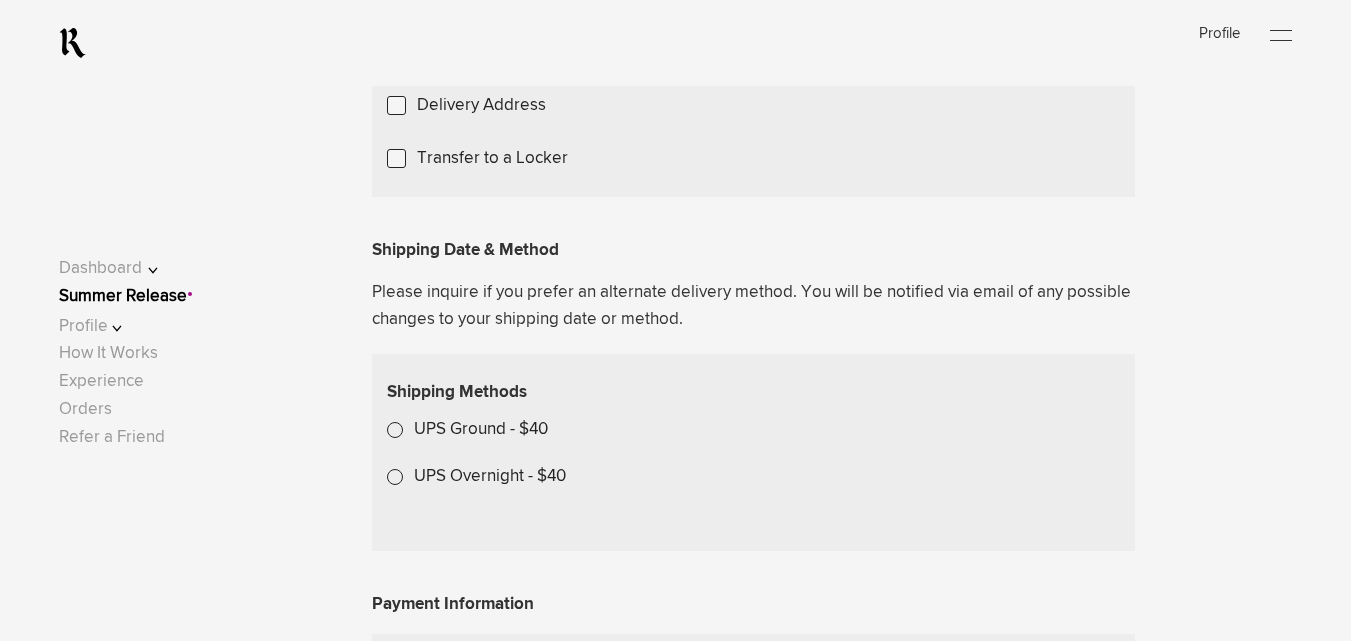 click on "Choose Another Saved Shipping Address" at bounding box center [0, 0] 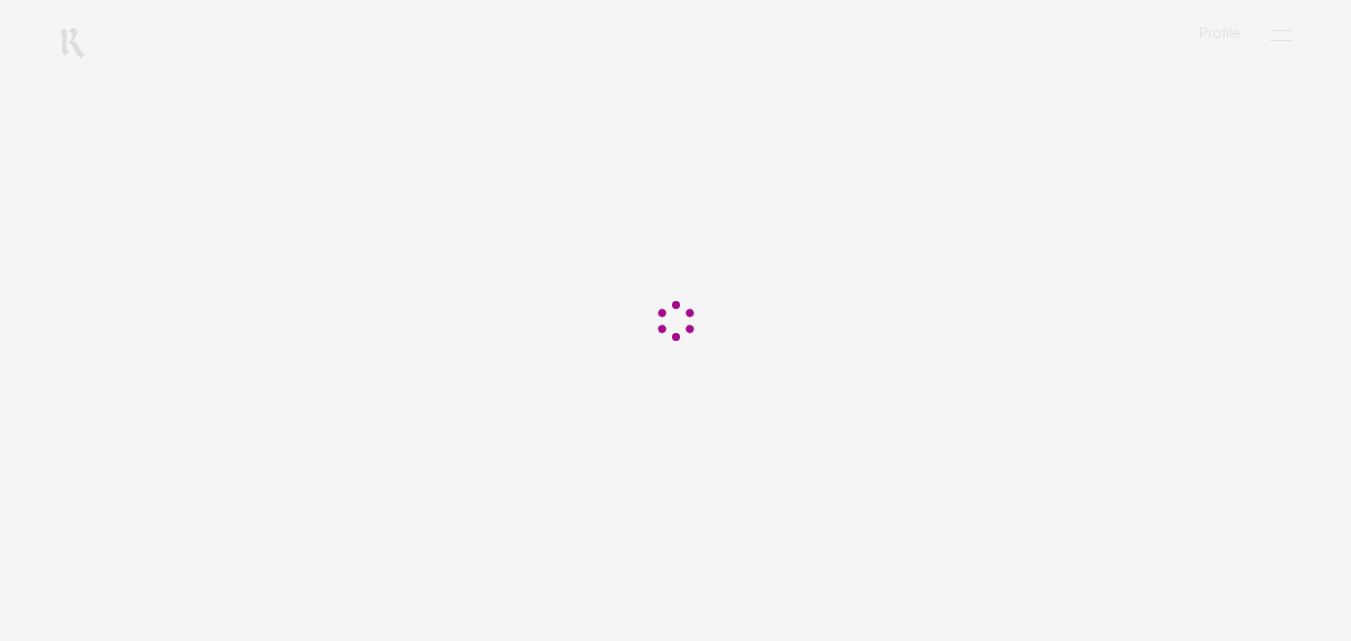 scroll, scrollTop: 0, scrollLeft: 0, axis: both 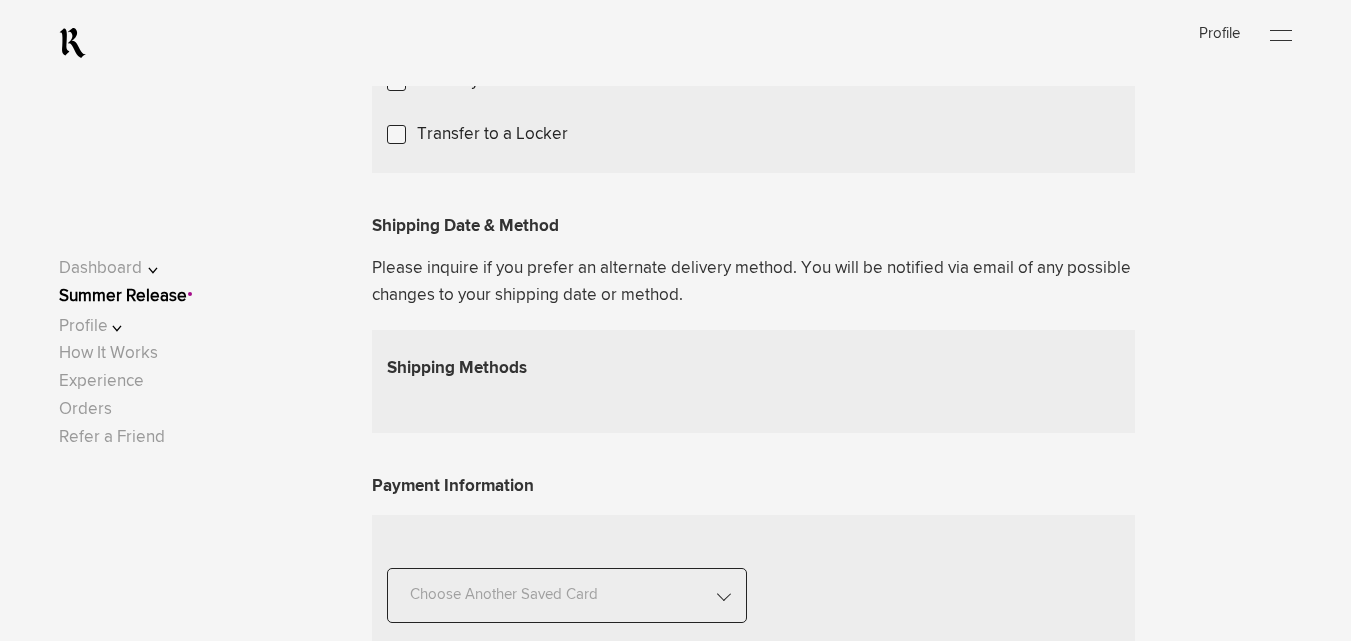 click on "Choose Another Saved Shipping Address" at bounding box center (0, 0) 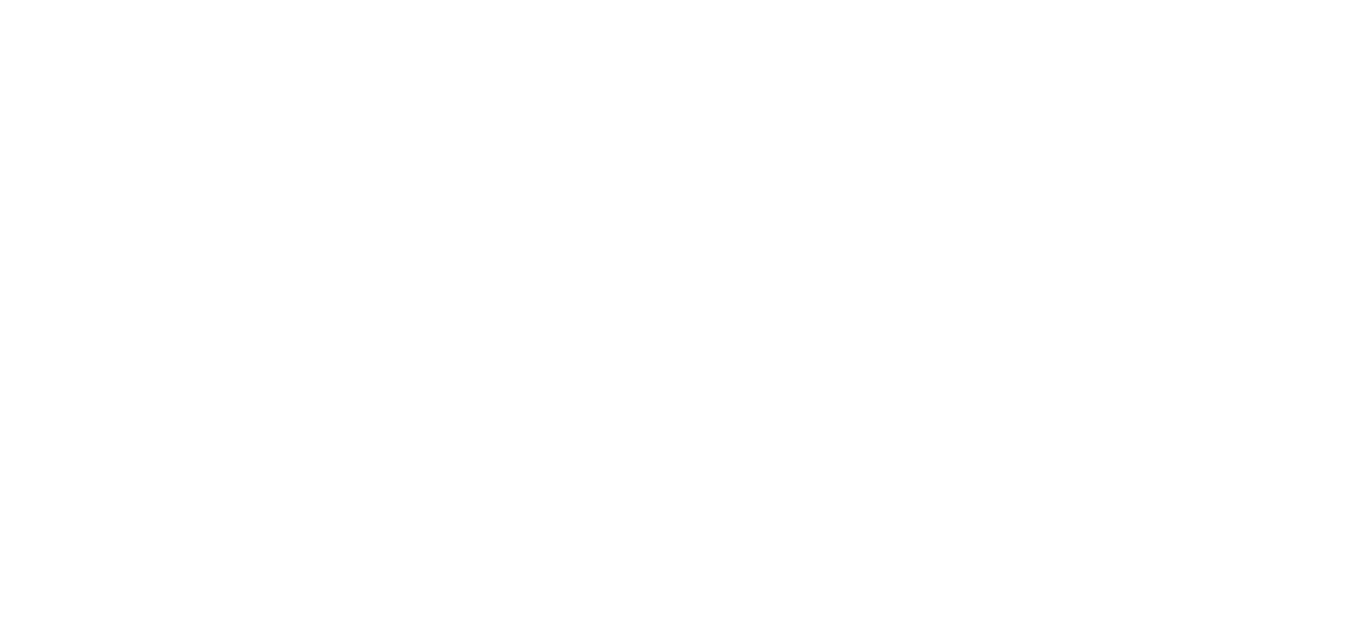 scroll, scrollTop: 0, scrollLeft: 0, axis: both 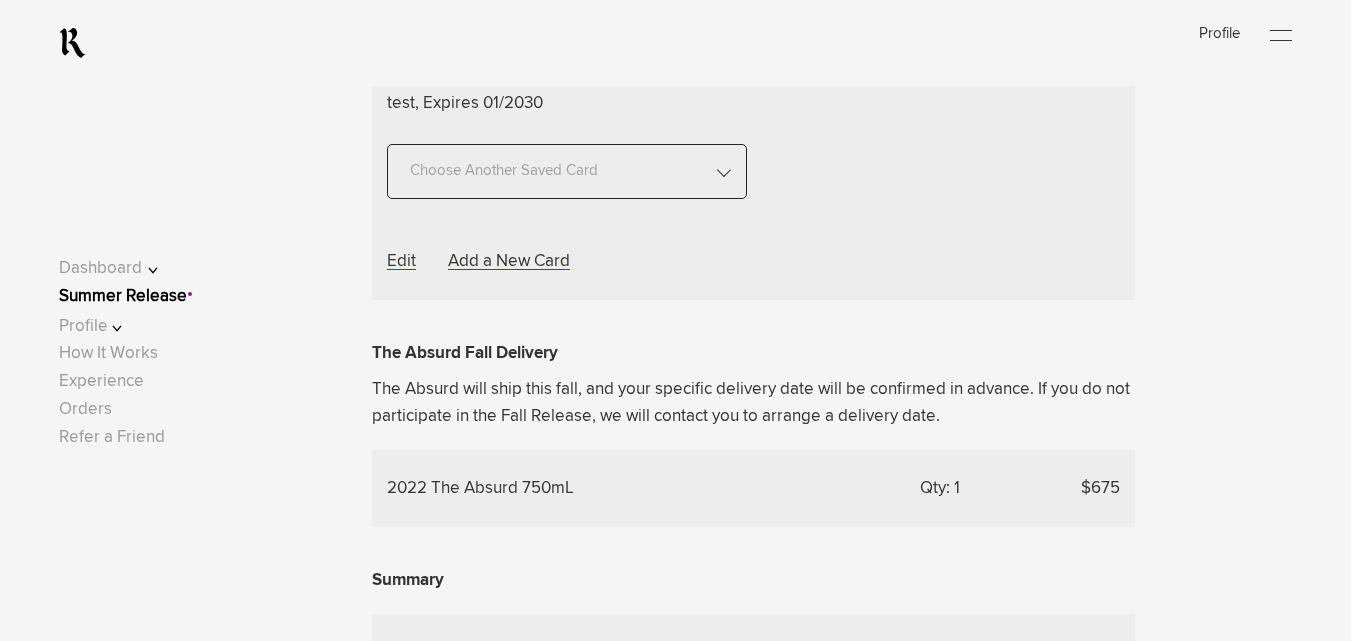 click on "Shipping Methods UPS Ground - $40  UPS Overnight - $40" at bounding box center [753, -153] 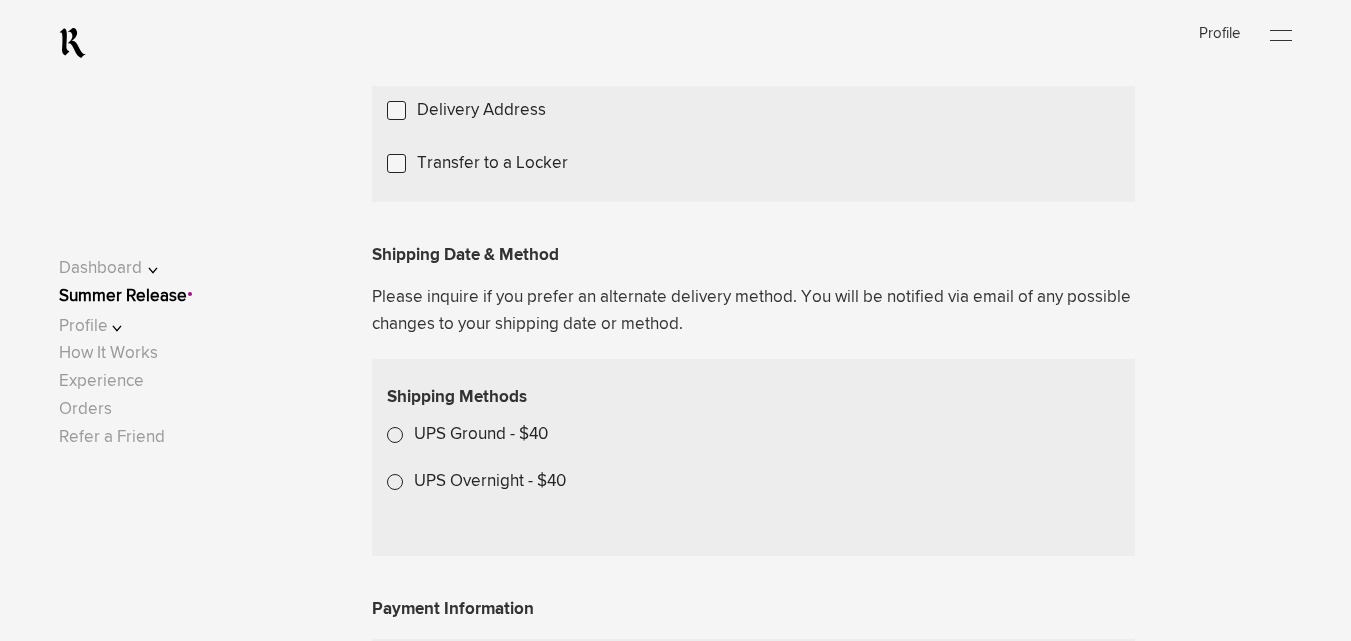 scroll, scrollTop: 322, scrollLeft: 0, axis: vertical 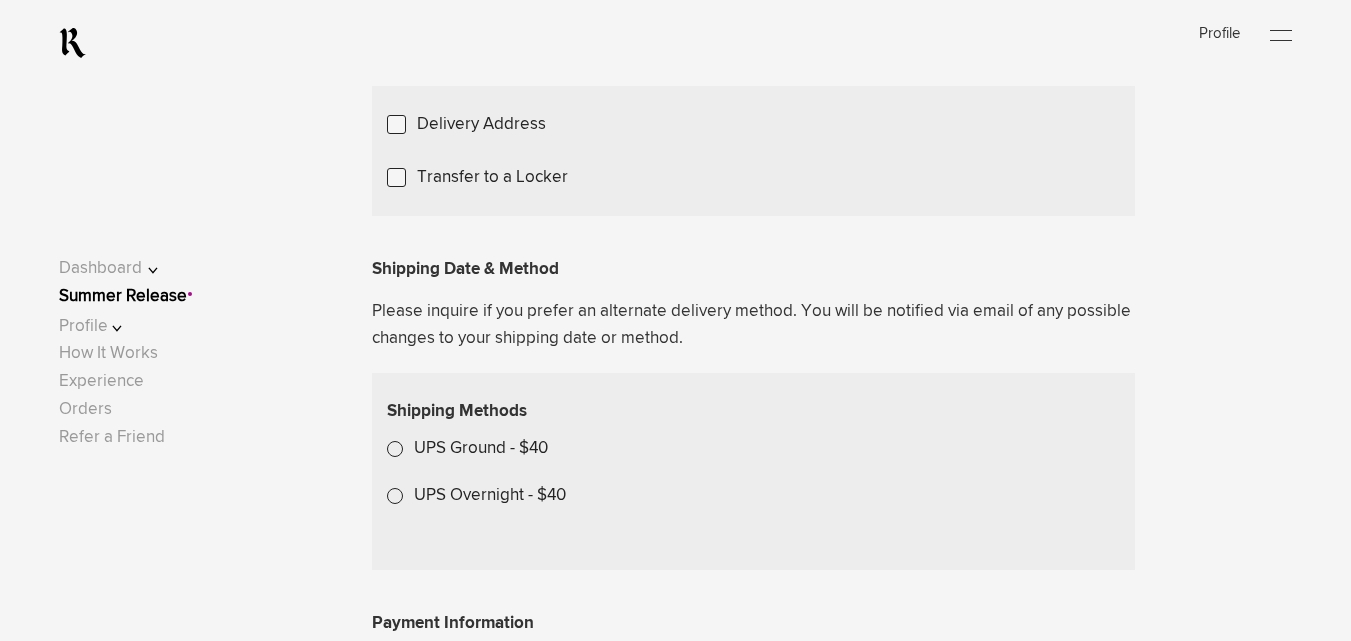 click on "Choose Another Saved Shipping Address" at bounding box center (0, 0) 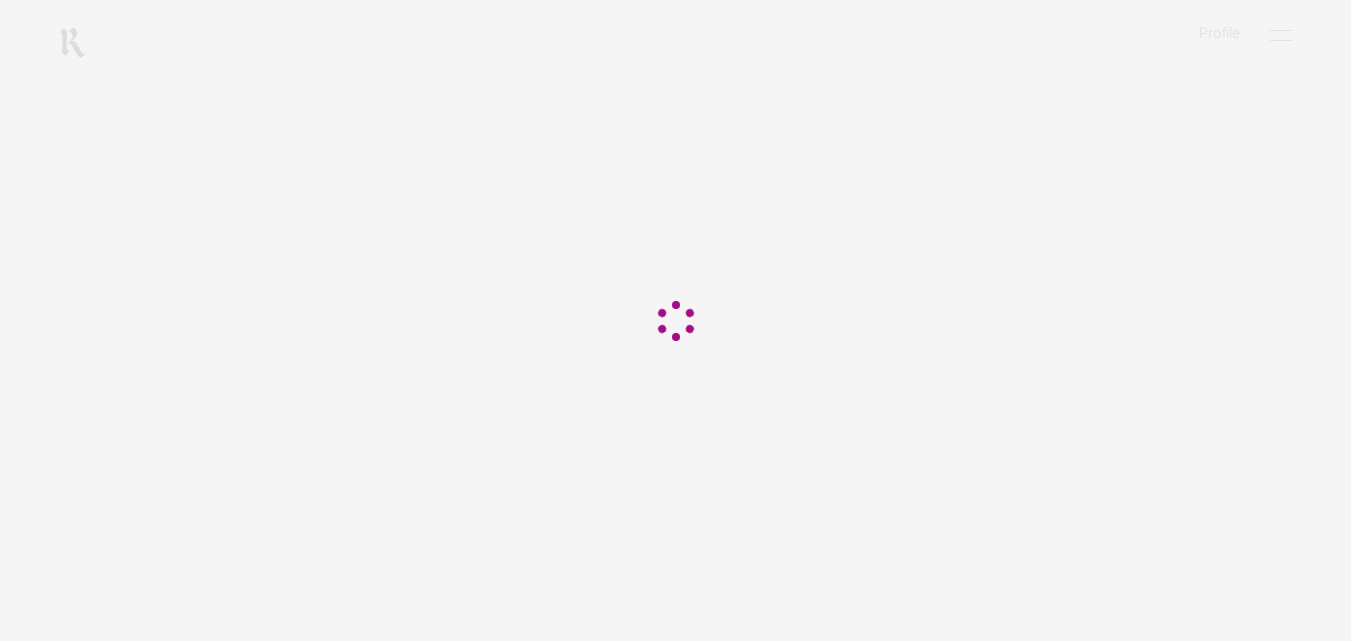 scroll, scrollTop: 0, scrollLeft: 0, axis: both 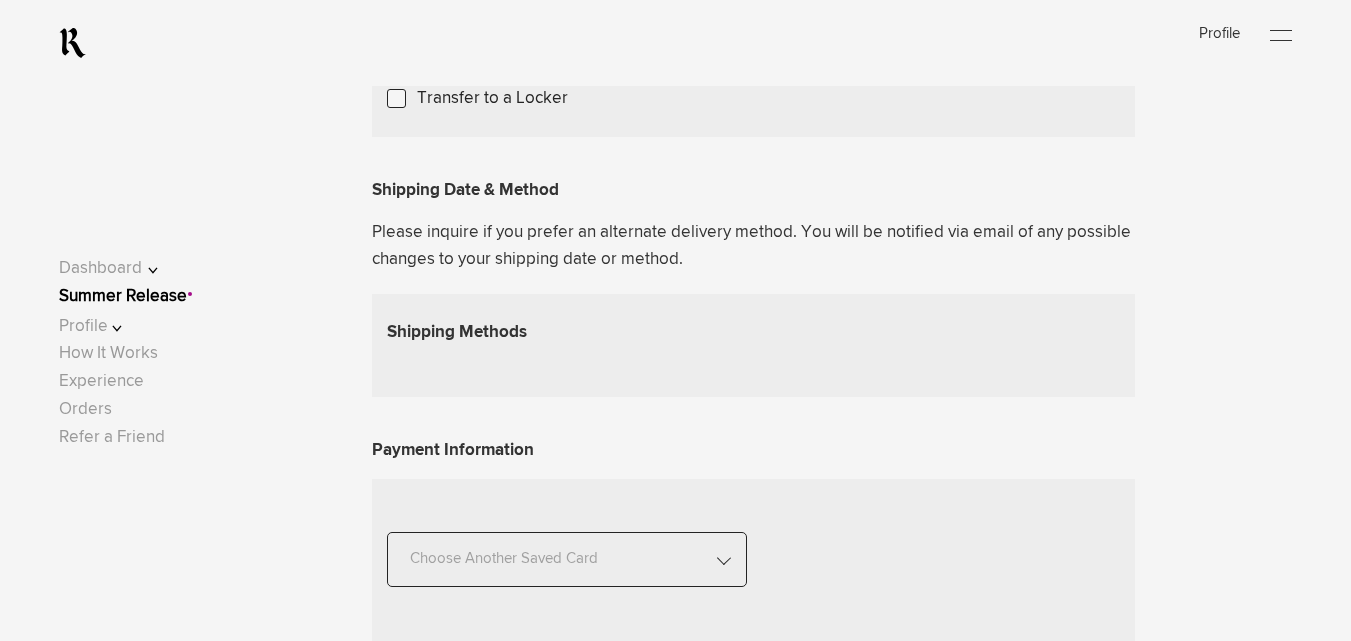 click on "Choose Another Saved Shipping Address" at bounding box center [0, 0] 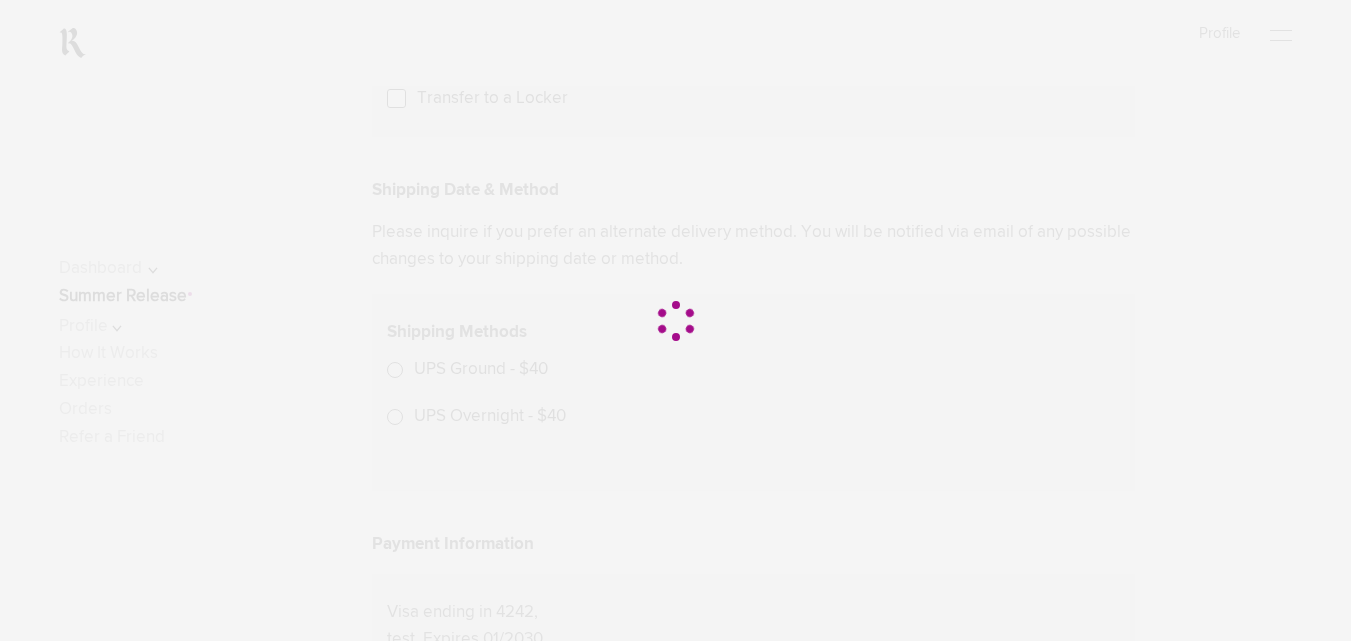click 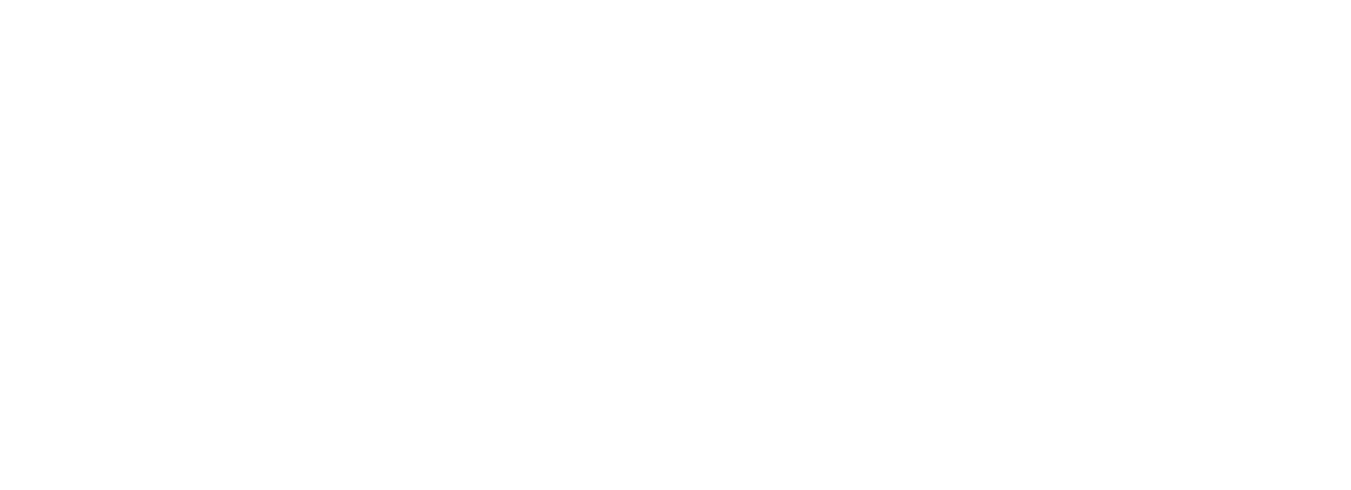 scroll, scrollTop: 0, scrollLeft: 0, axis: both 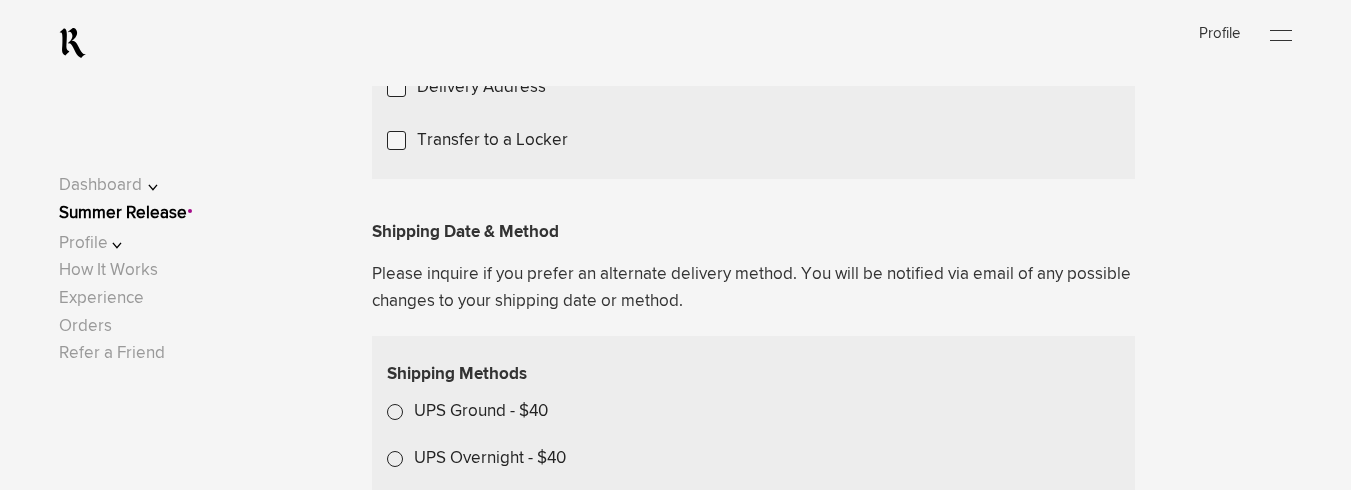 click on "Choose Another Saved Shipping Address" at bounding box center (0, 0) 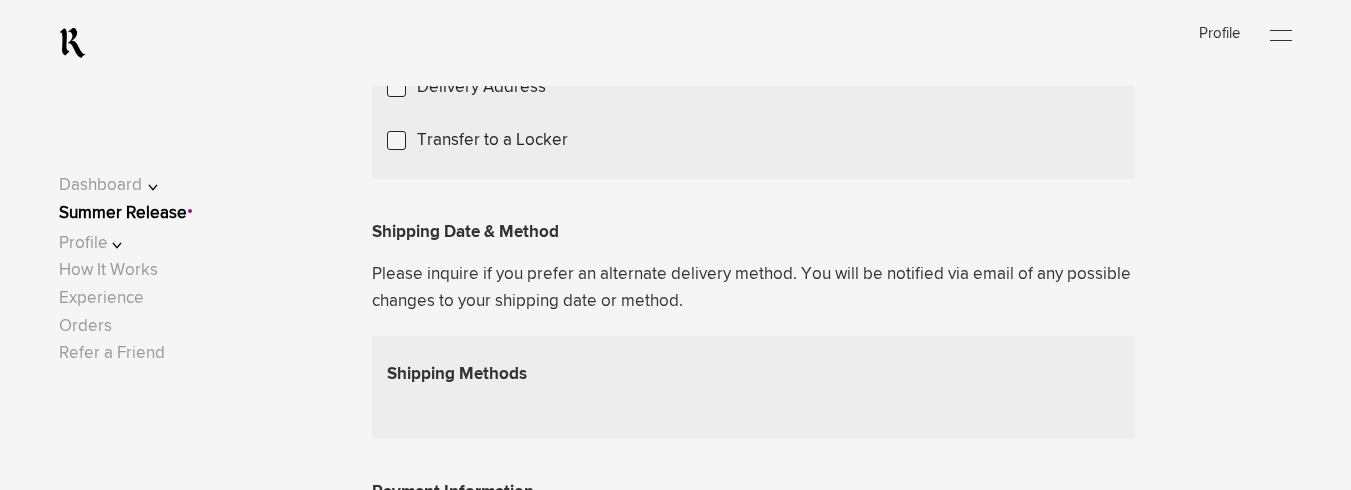 scroll, scrollTop: 0, scrollLeft: 0, axis: both 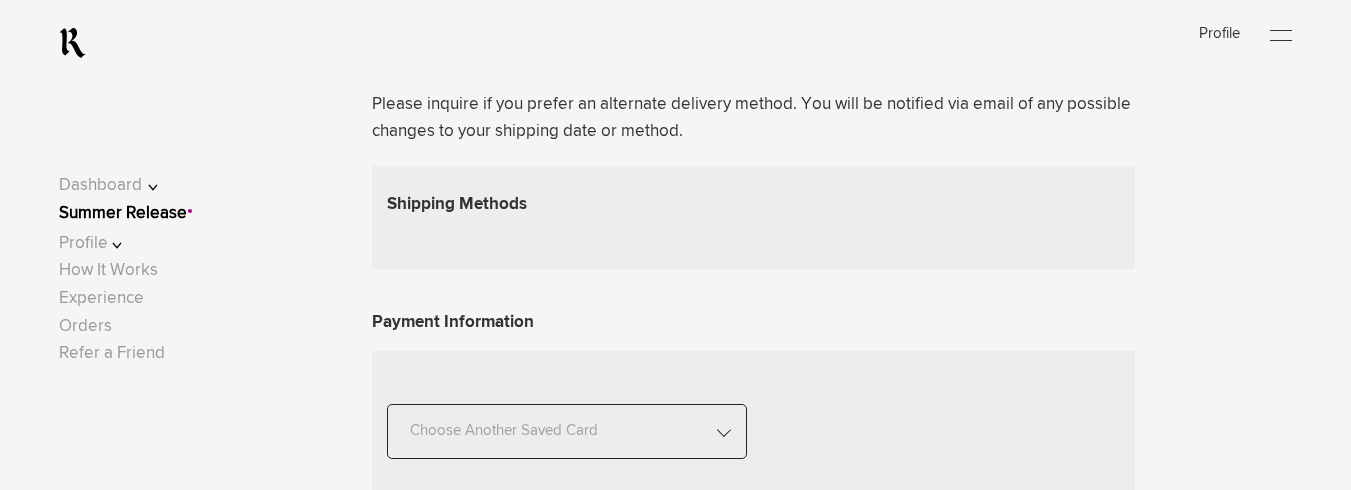 click on "Choose Another Saved Shipping Address" at bounding box center (0, 0) 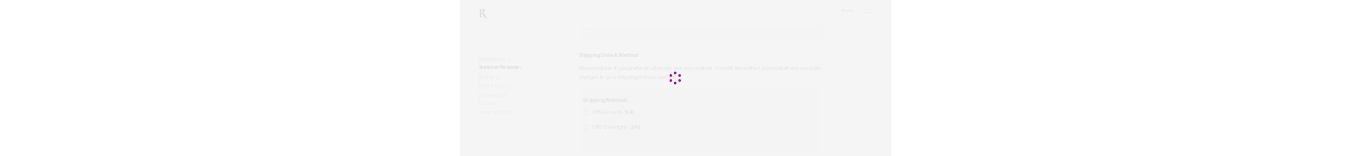 scroll, scrollTop: 529, scrollLeft: 0, axis: vertical 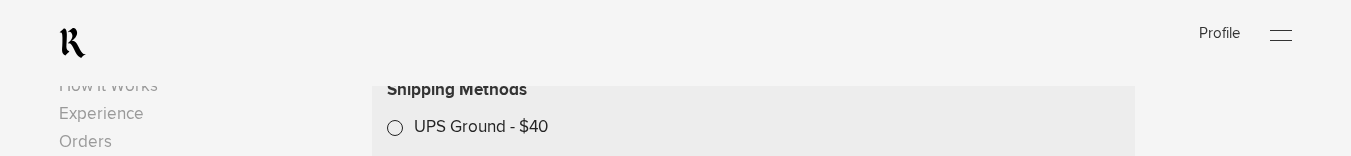click on "Choose Another Saved Shipping Address" at bounding box center (0, 0) 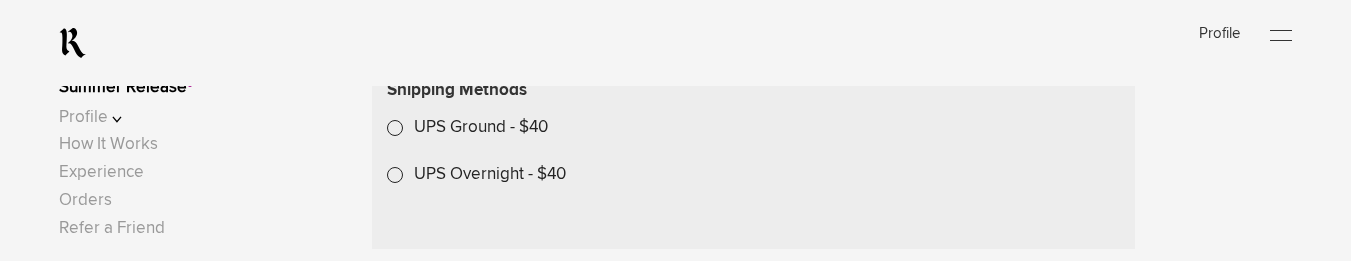 click on "test 2 - [GEOGRAPHIC_DATA], [US_STATE], 27265" at bounding box center (0, 0) 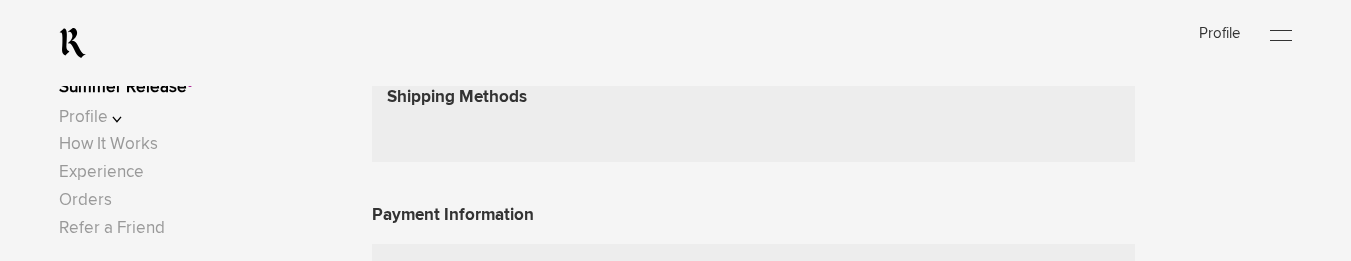 scroll, scrollTop: 0, scrollLeft: 0, axis: both 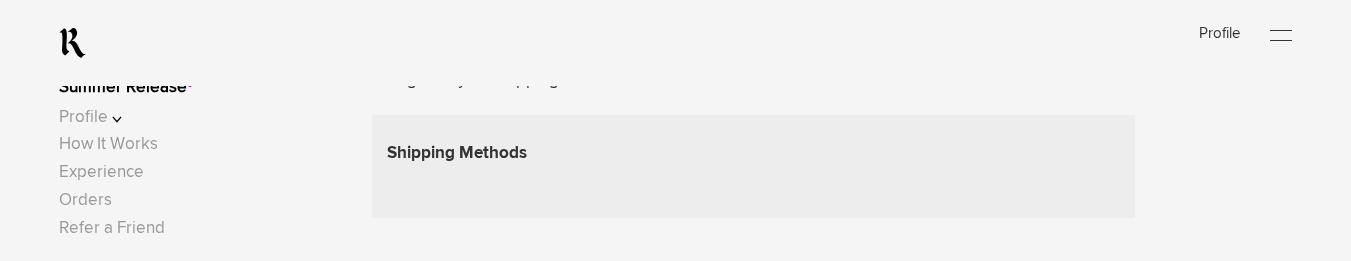 click on "Choose Another Saved Shipping Address" at bounding box center [0, 0] 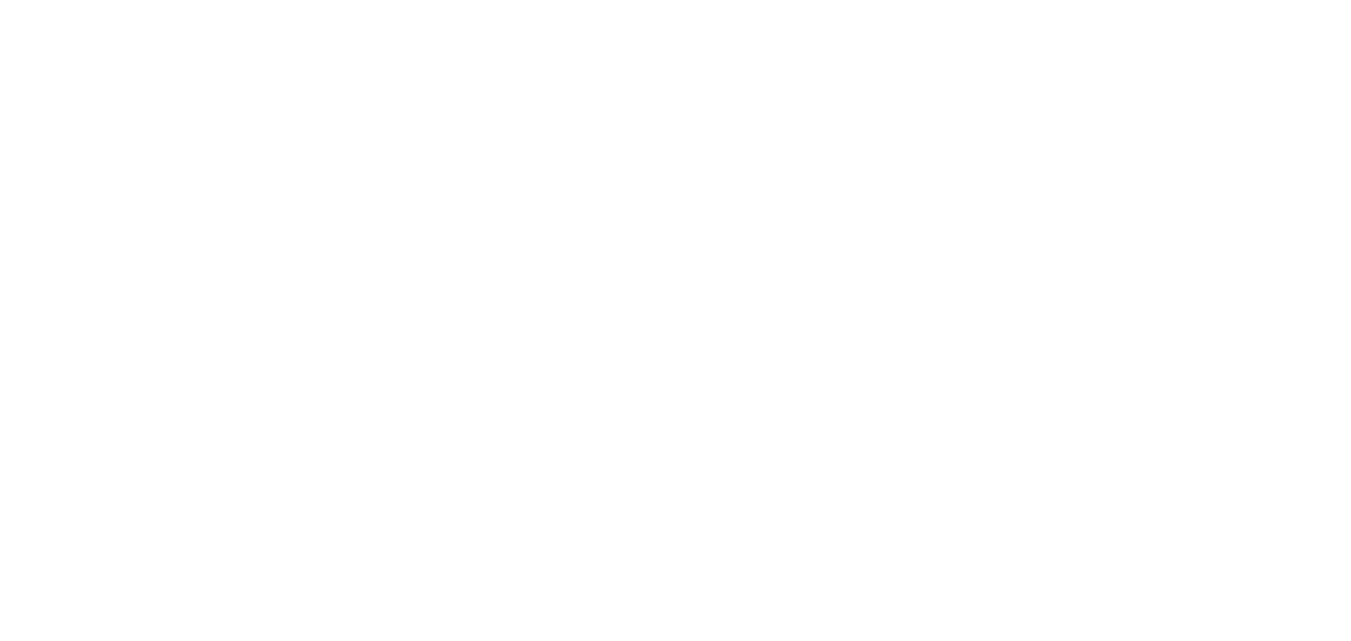 scroll, scrollTop: 0, scrollLeft: 0, axis: both 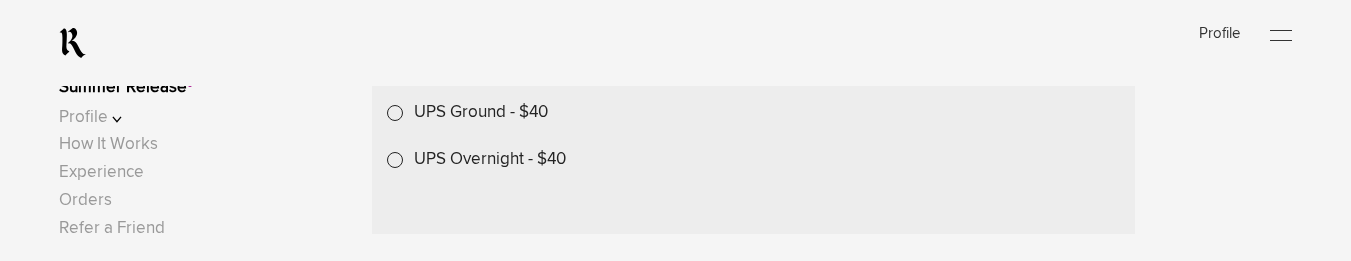 click on "Choose Another Saved Shipping Address" at bounding box center [0, 0] 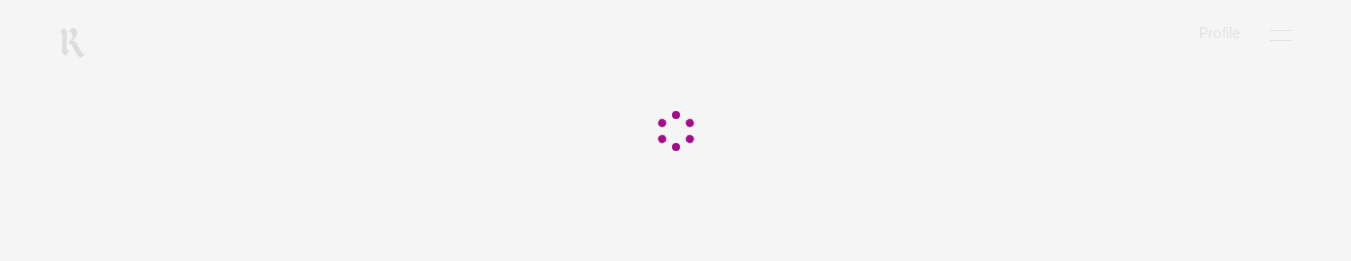 scroll, scrollTop: 0, scrollLeft: 0, axis: both 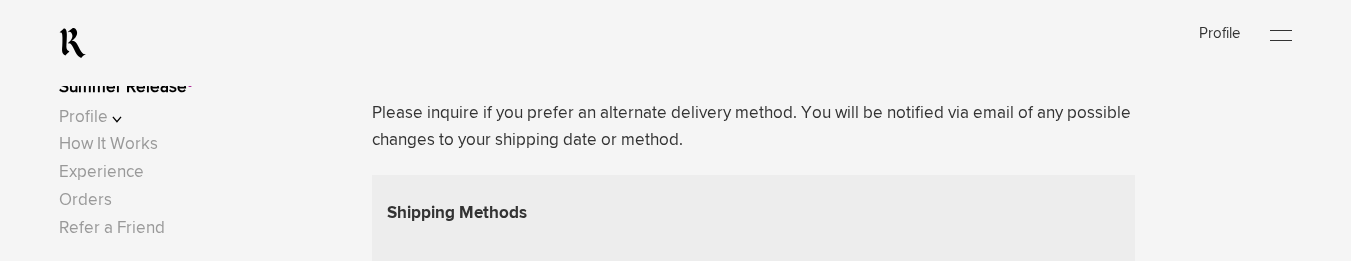 click on "Choose Another Saved Shipping Address" at bounding box center (0, 0) 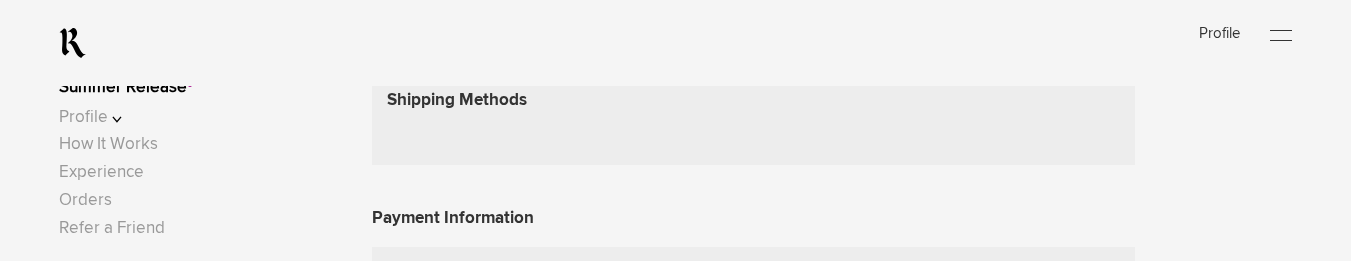 scroll, scrollTop: 640, scrollLeft: 0, axis: vertical 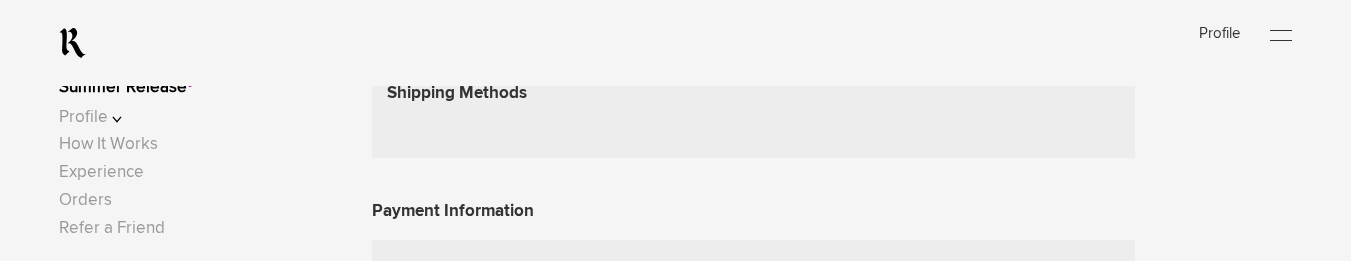 click on "test 2 - [GEOGRAPHIC_DATA], [US_STATE], 94931" at bounding box center [0, 0] 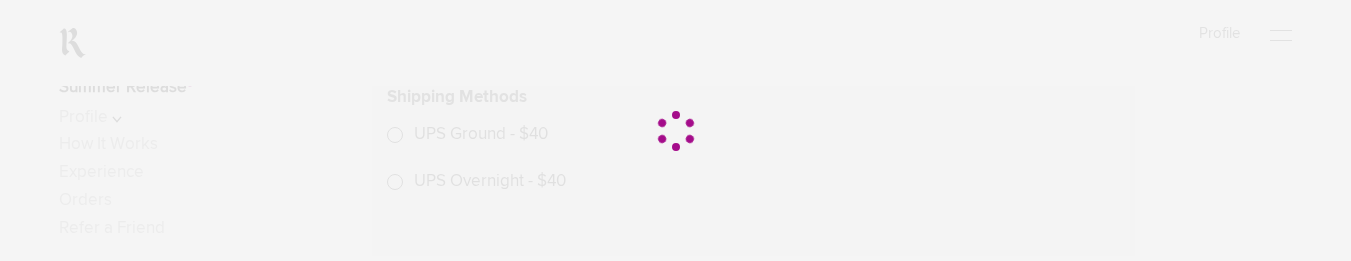 scroll, scrollTop: 640, scrollLeft: 0, axis: vertical 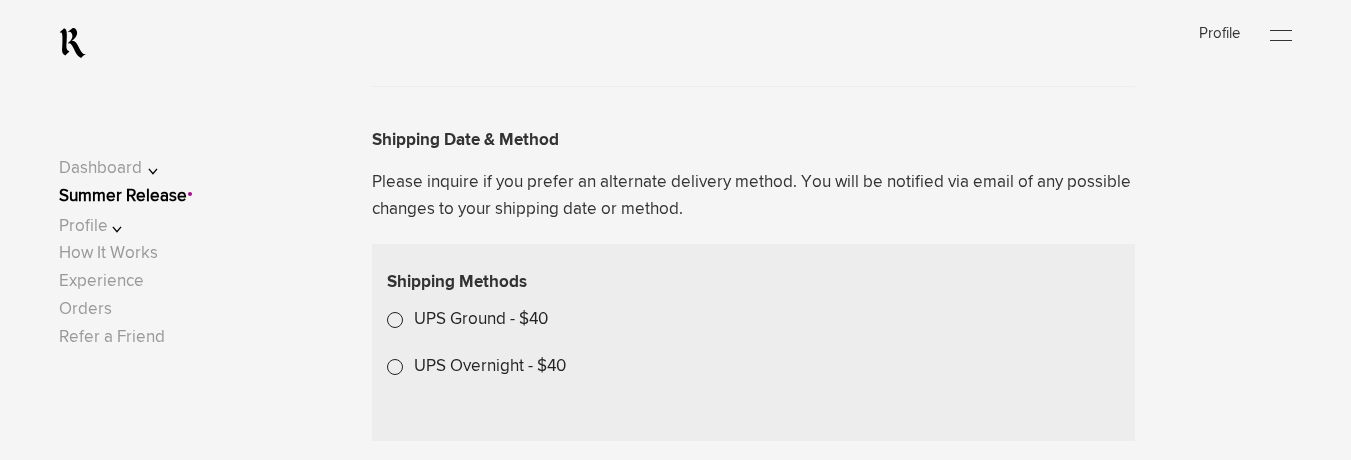 click on "Choose Another Saved Shipping Address" at bounding box center [0, 0] 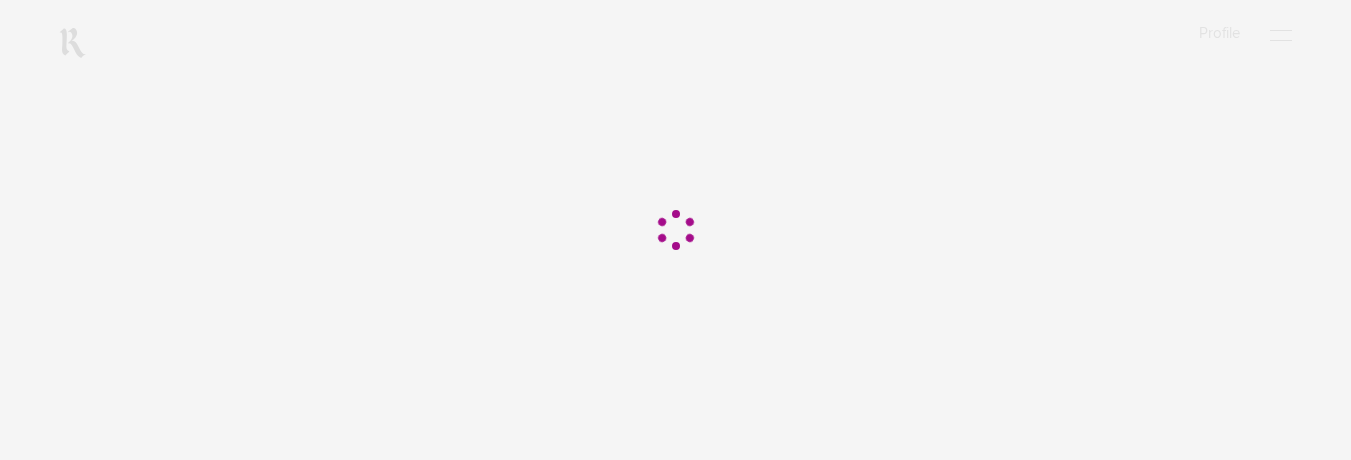 scroll, scrollTop: 0, scrollLeft: 0, axis: both 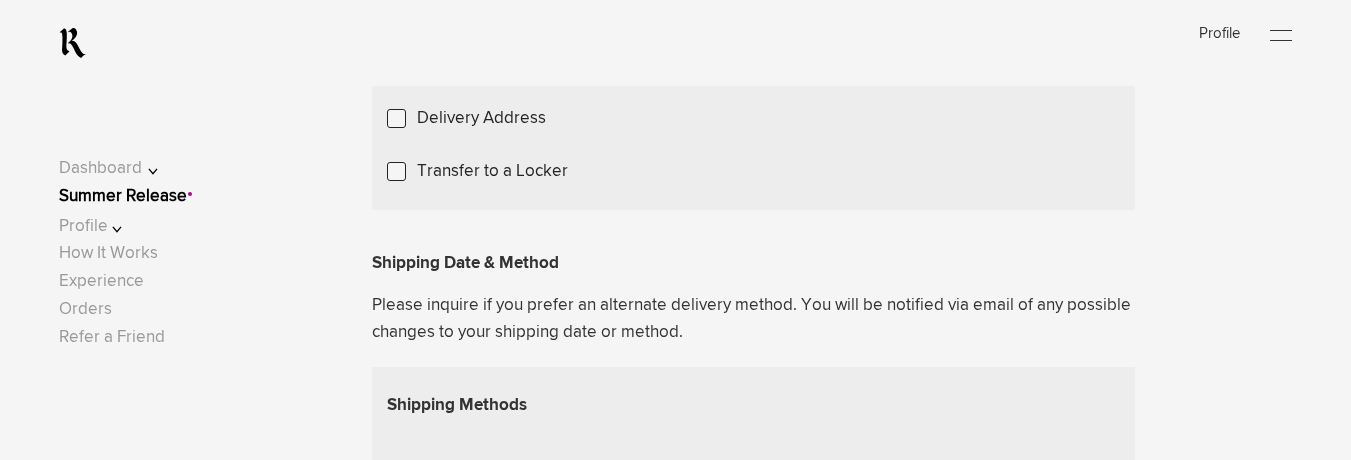 click on "Denmark" at bounding box center [0, 0] 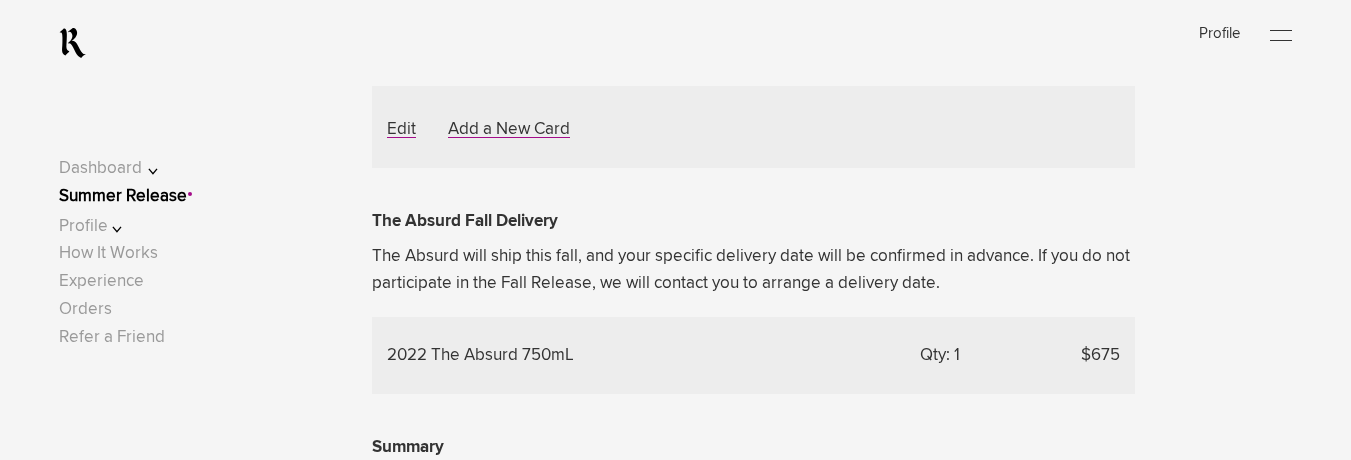 scroll, scrollTop: 927, scrollLeft: 0, axis: vertical 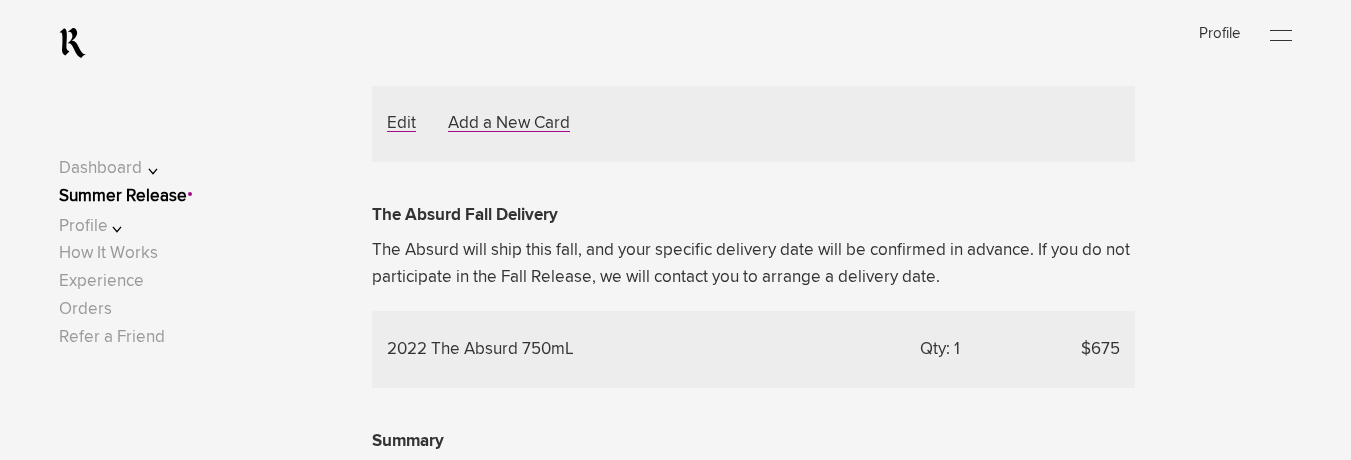 click on "Choose Another Saved Card" at bounding box center [567, 33] 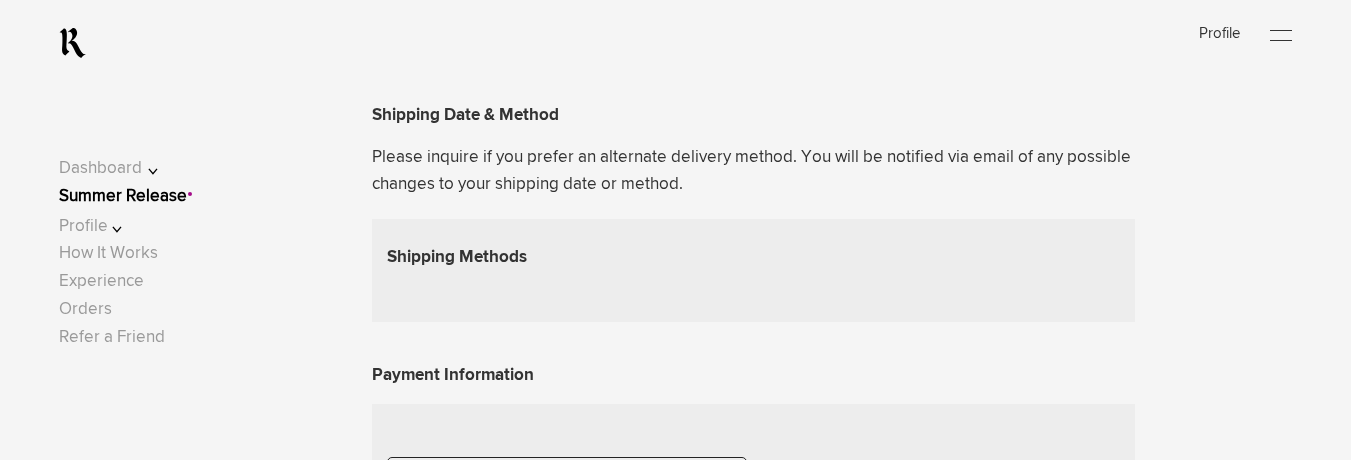 scroll, scrollTop: 483, scrollLeft: 0, axis: vertical 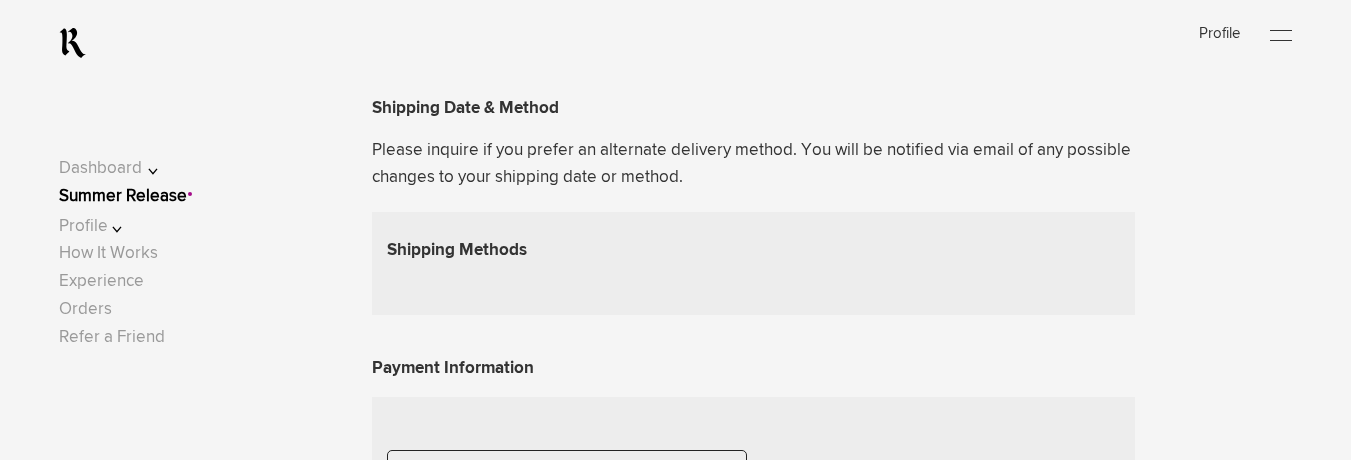click at bounding box center (675, 230) 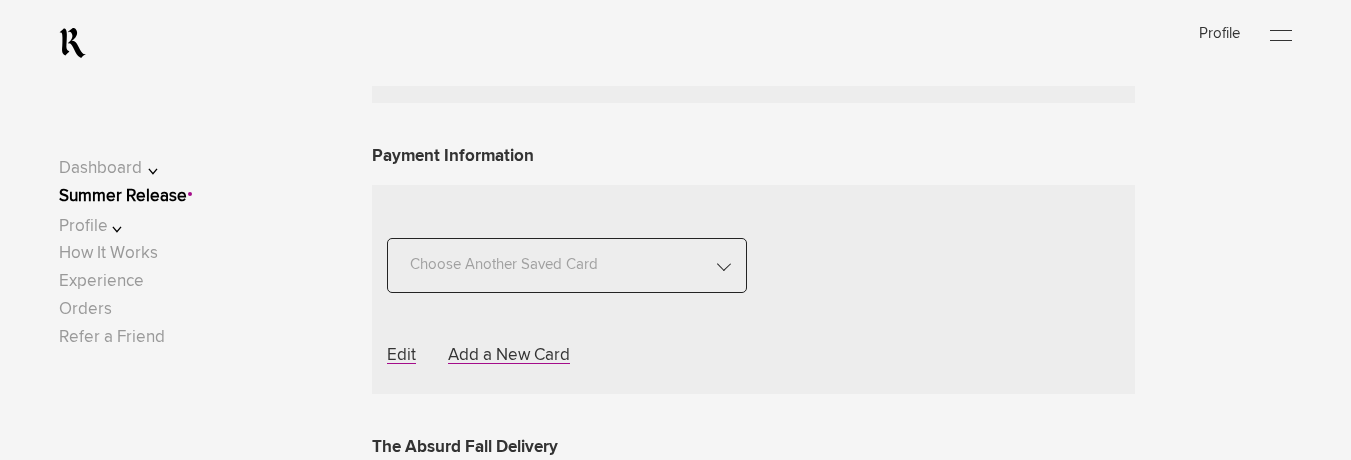 scroll, scrollTop: 676, scrollLeft: 0, axis: vertical 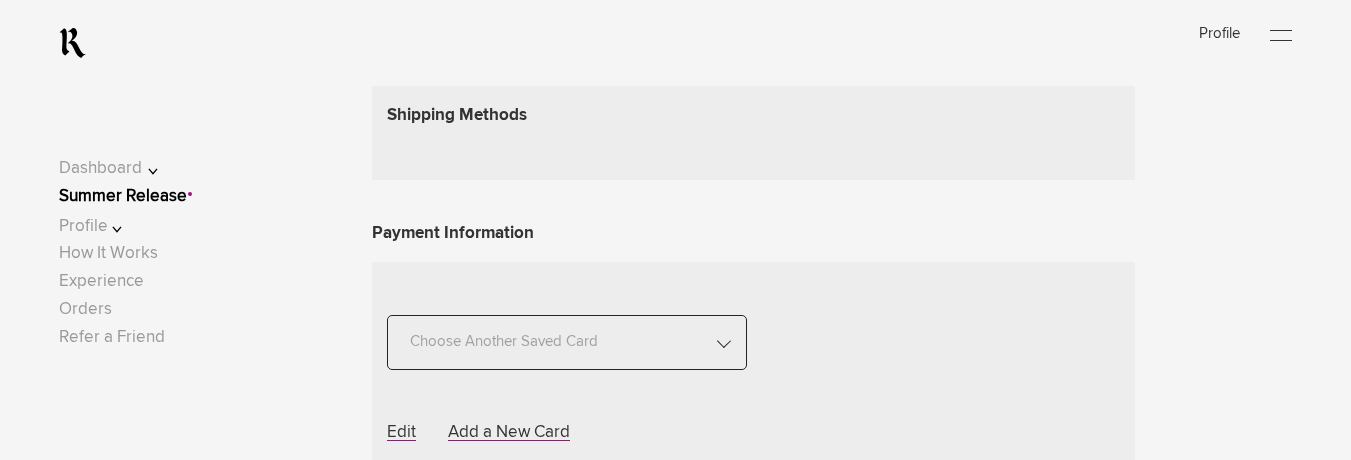 click on "test 2 - [GEOGRAPHIC_DATA], [US_STATE][GEOGRAPHIC_DATA]" at bounding box center (0, 0) 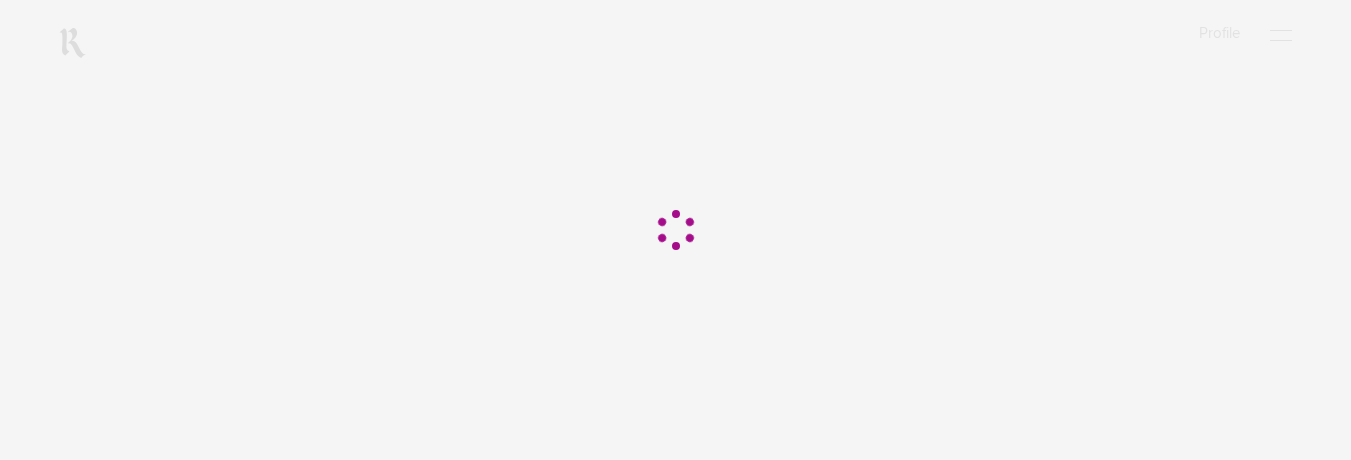 scroll, scrollTop: 0, scrollLeft: 0, axis: both 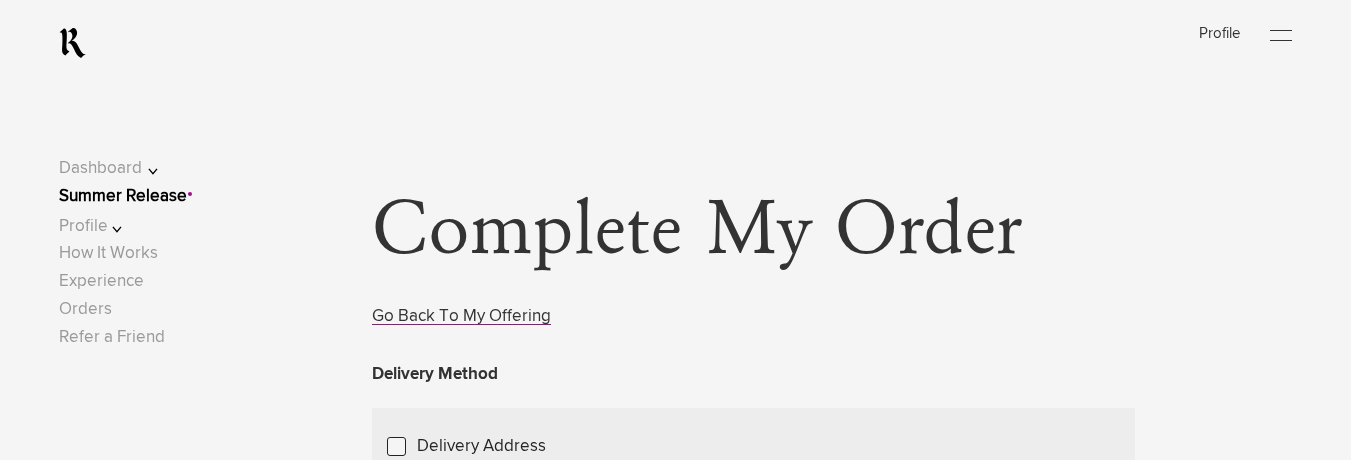 click on "Summer Release" at bounding box center (123, 196) 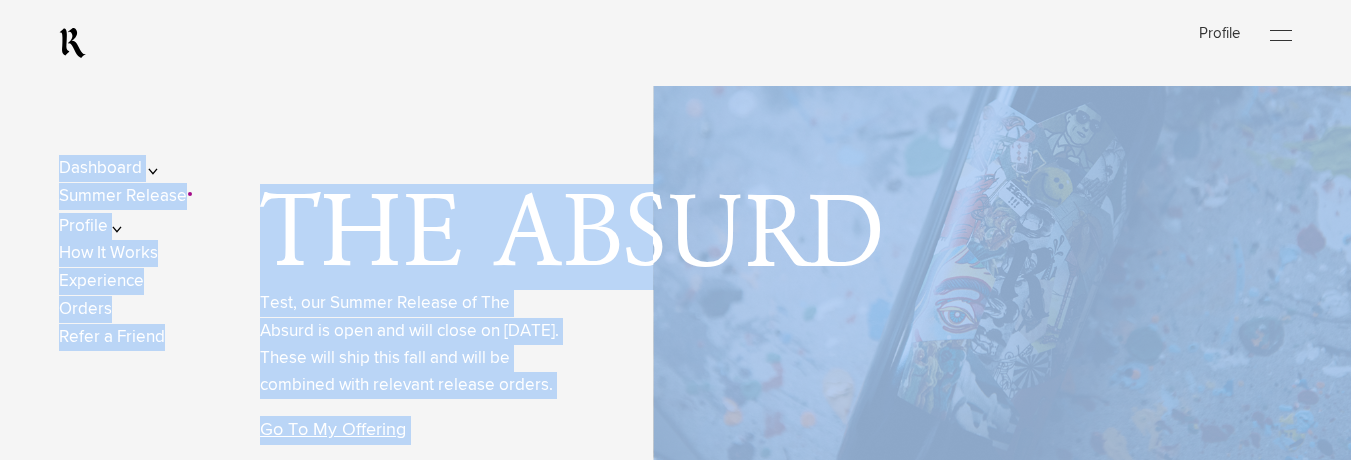 drag, startPoint x: 1350, startPoint y: 63, endPoint x: 1364, endPoint y: 125, distance: 63.560993 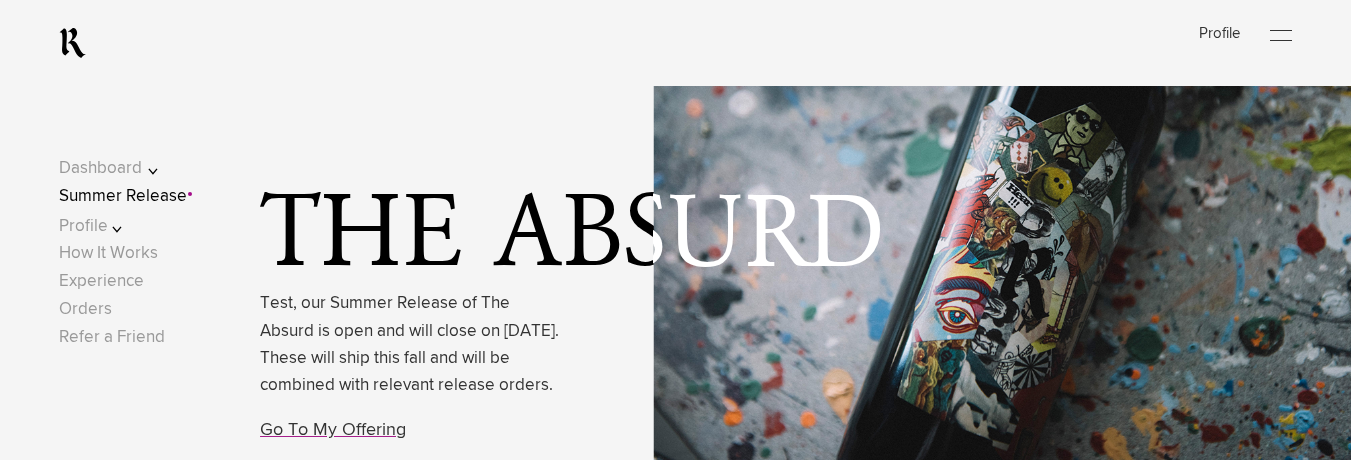 click on "Log In Profile Open Menu" at bounding box center (675, 43) 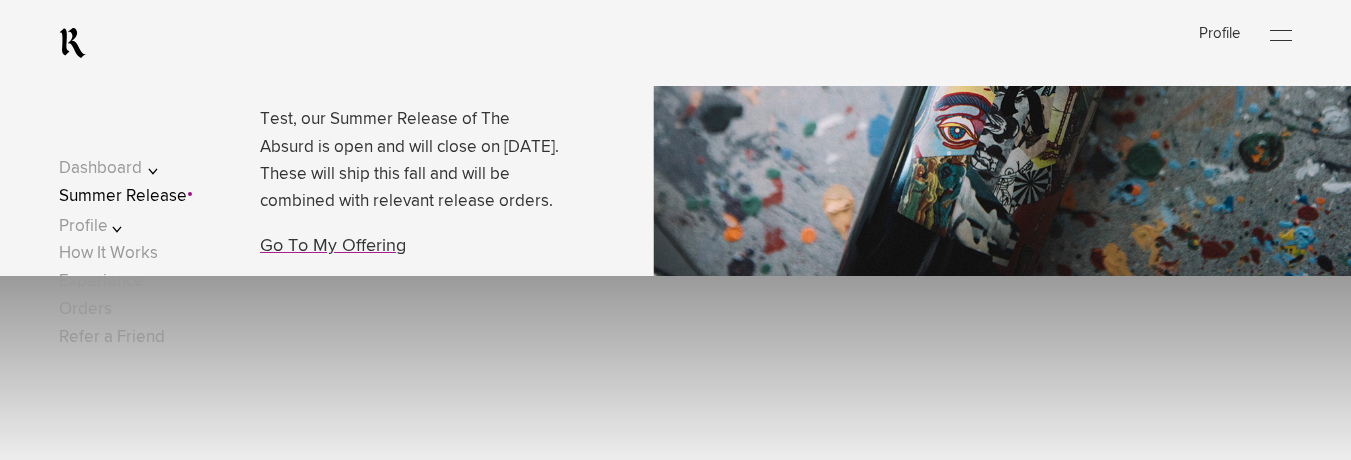 scroll, scrollTop: 179, scrollLeft: 0, axis: vertical 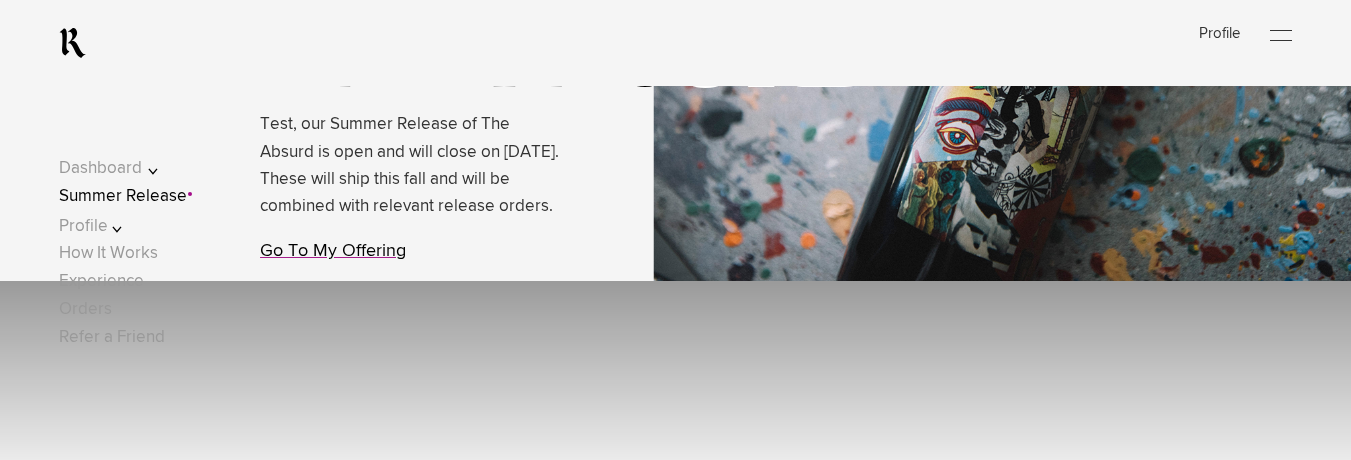 click on "Go To My Offering" at bounding box center (333, 251) 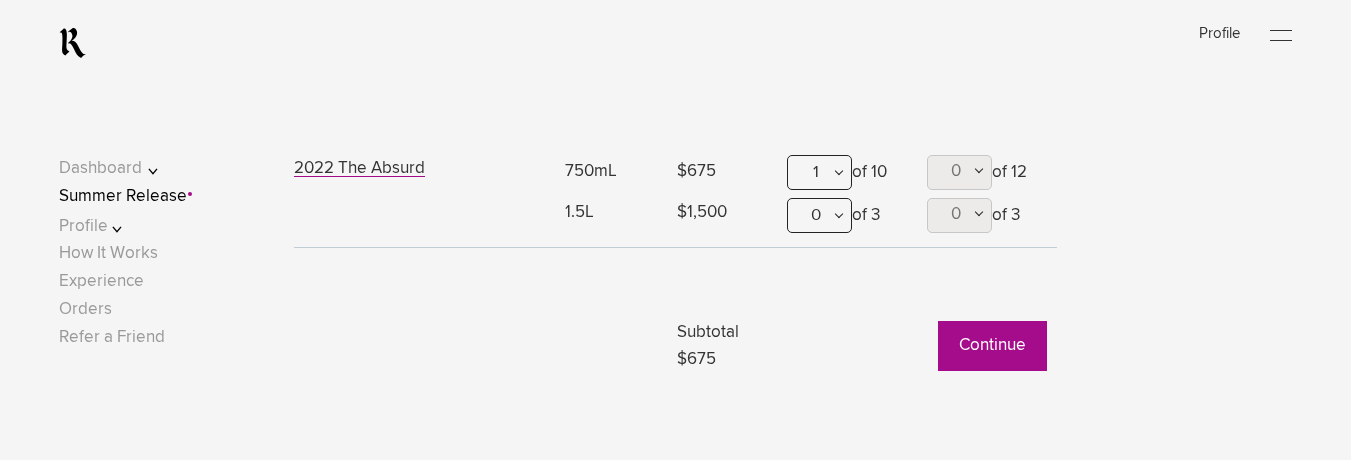 scroll, scrollTop: 1055, scrollLeft: 0, axis: vertical 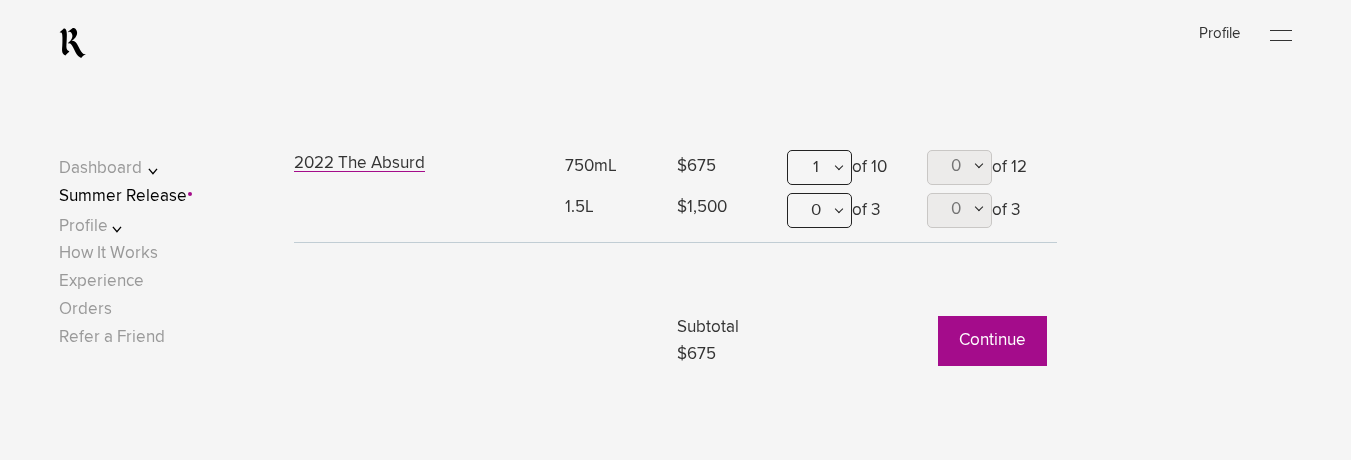 click on "Continue" at bounding box center (992, 341) 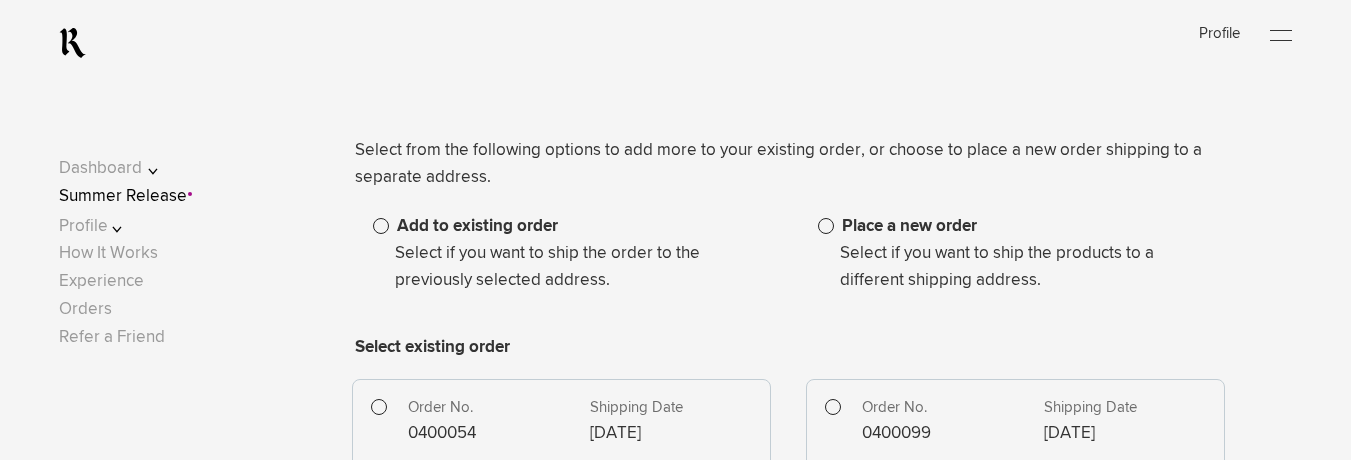 scroll, scrollTop: 202, scrollLeft: 0, axis: vertical 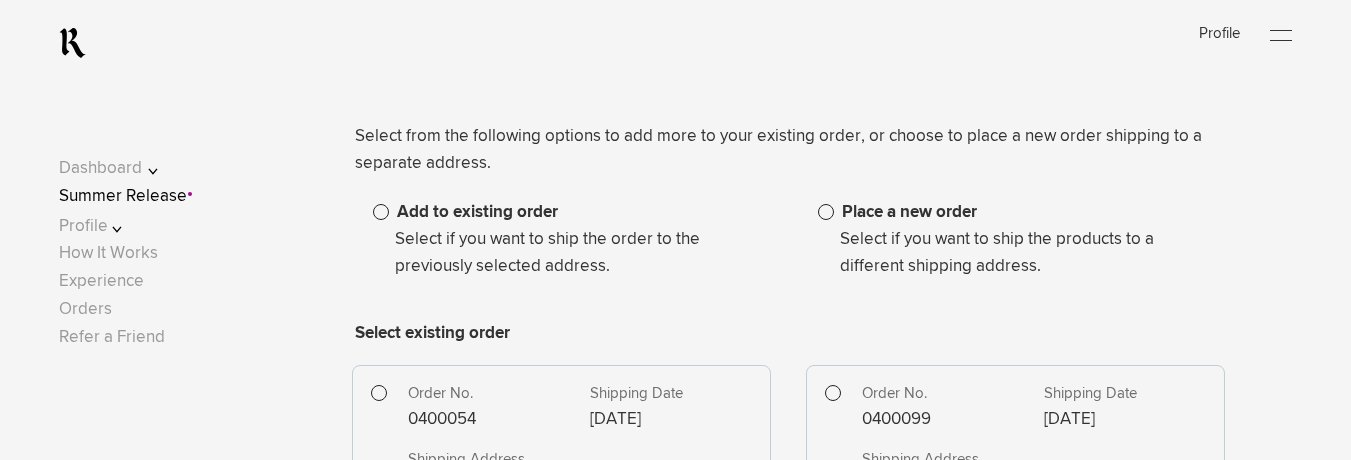 click at bounding box center [826, 212] 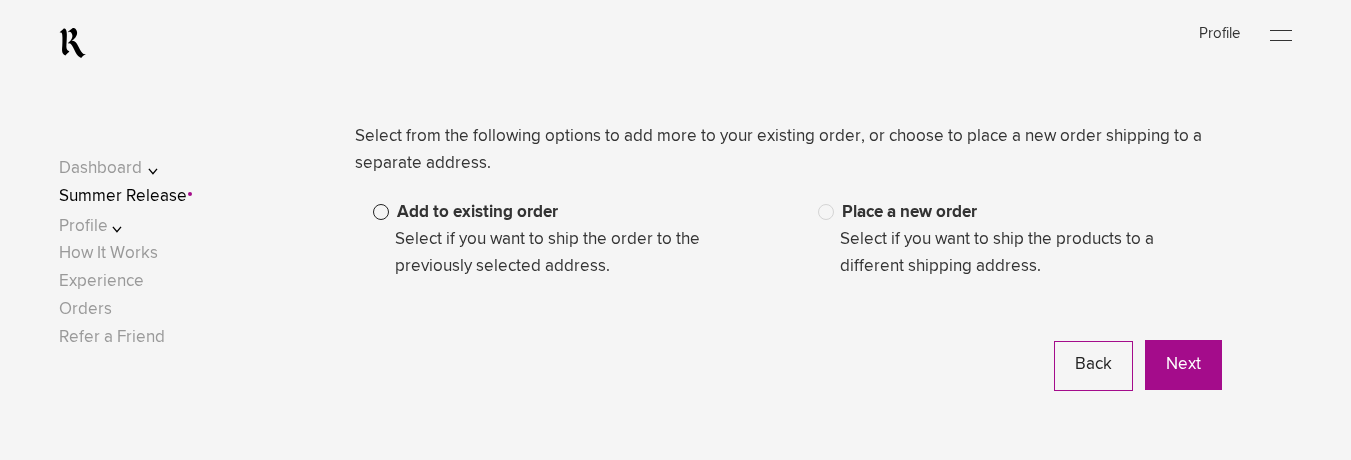 scroll, scrollTop: 388, scrollLeft: 0, axis: vertical 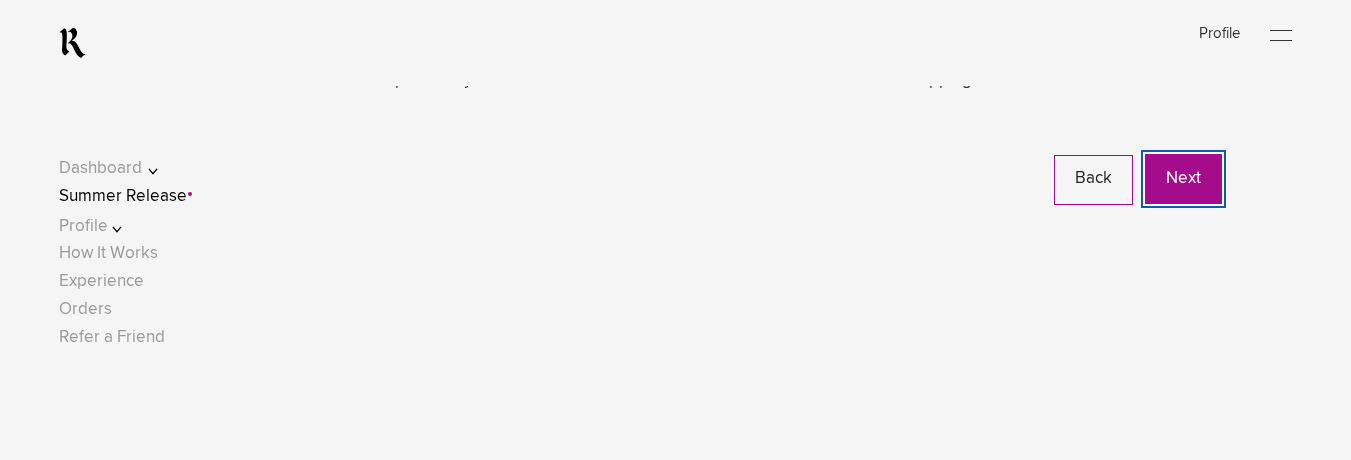 click on "Next" at bounding box center [1183, 179] 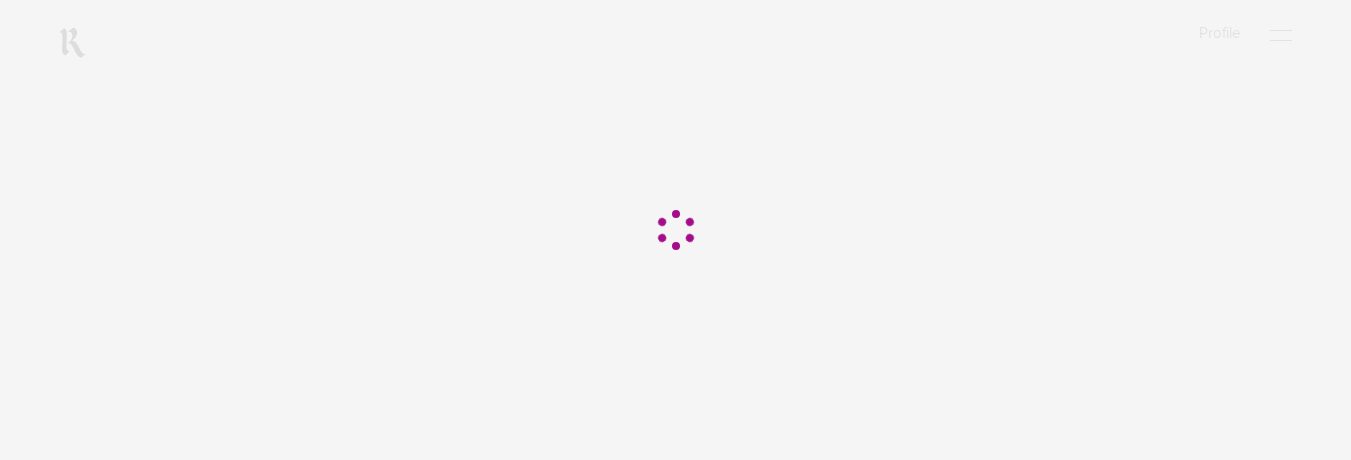 scroll, scrollTop: 0, scrollLeft: 0, axis: both 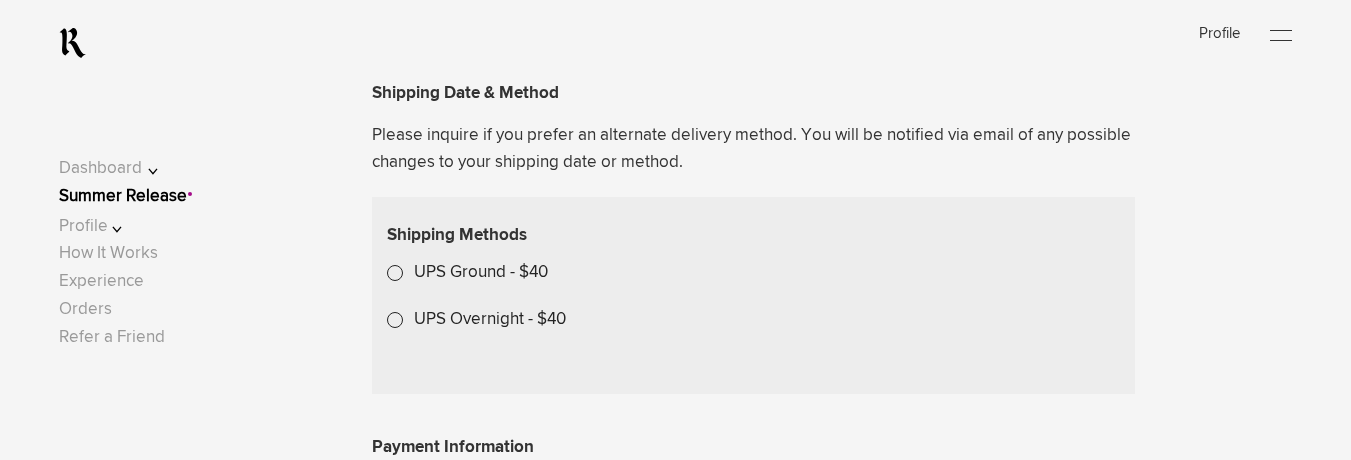 click on "Choose Another Saved Shipping Address" at bounding box center [0, 0] 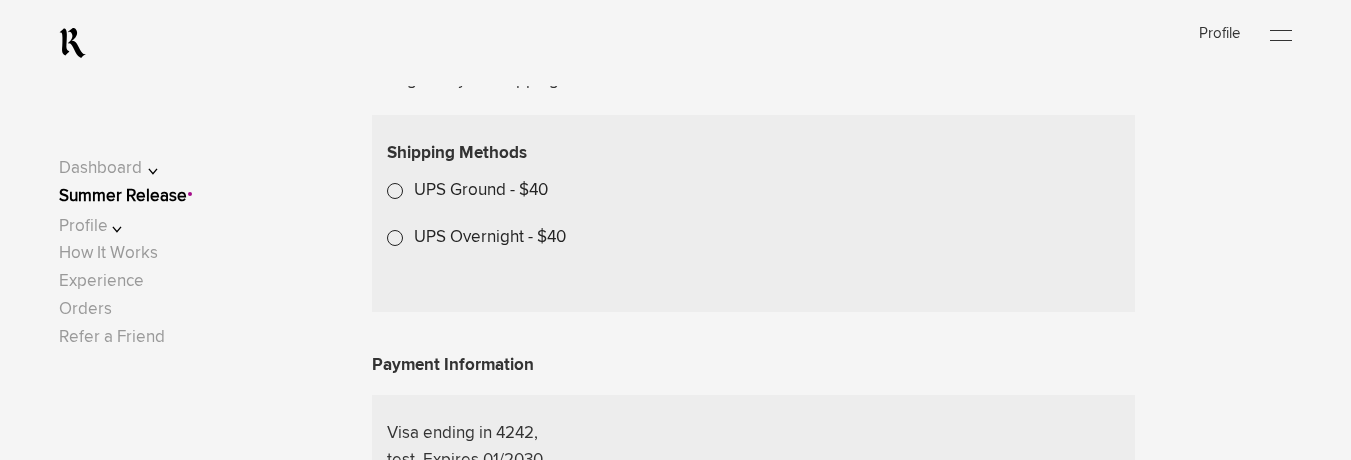 scroll, scrollTop: 587, scrollLeft: 0, axis: vertical 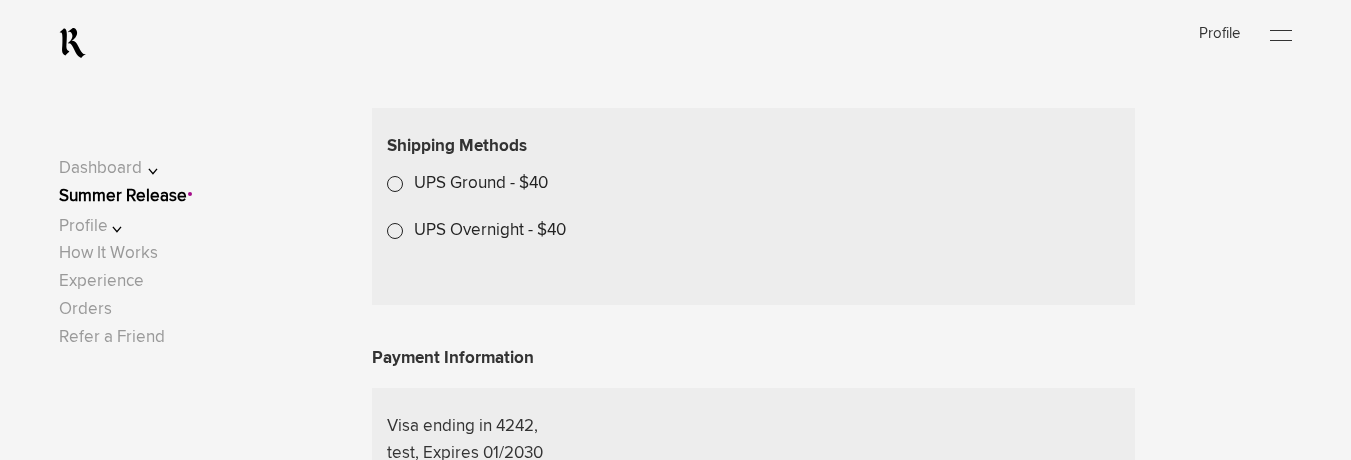 click on "test 2 - [GEOGRAPHIC_DATA], [US_STATE][GEOGRAPHIC_DATA]" at bounding box center [0, 0] 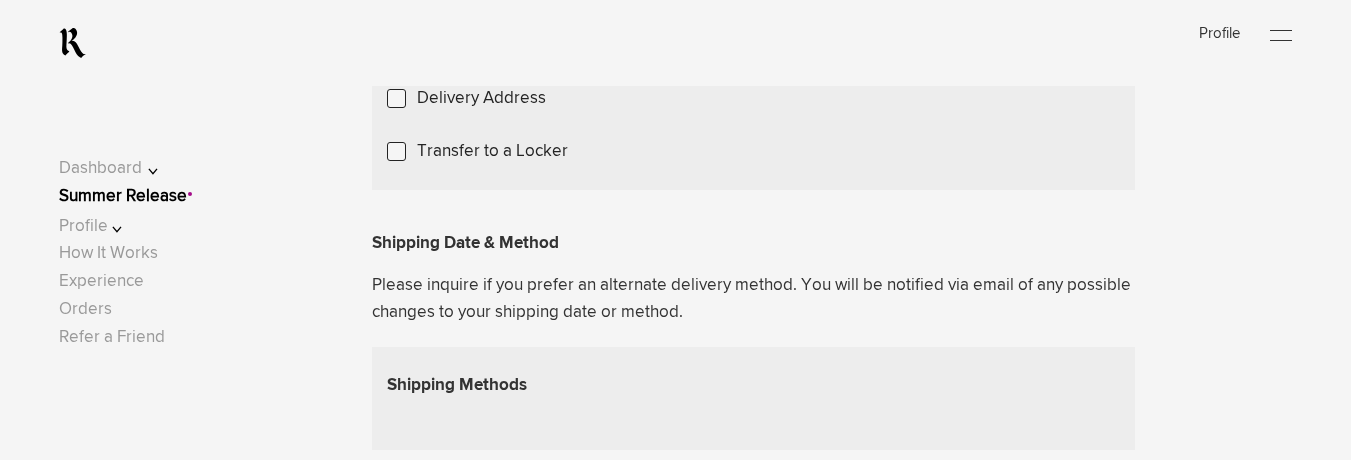scroll, scrollTop: 361, scrollLeft: 0, axis: vertical 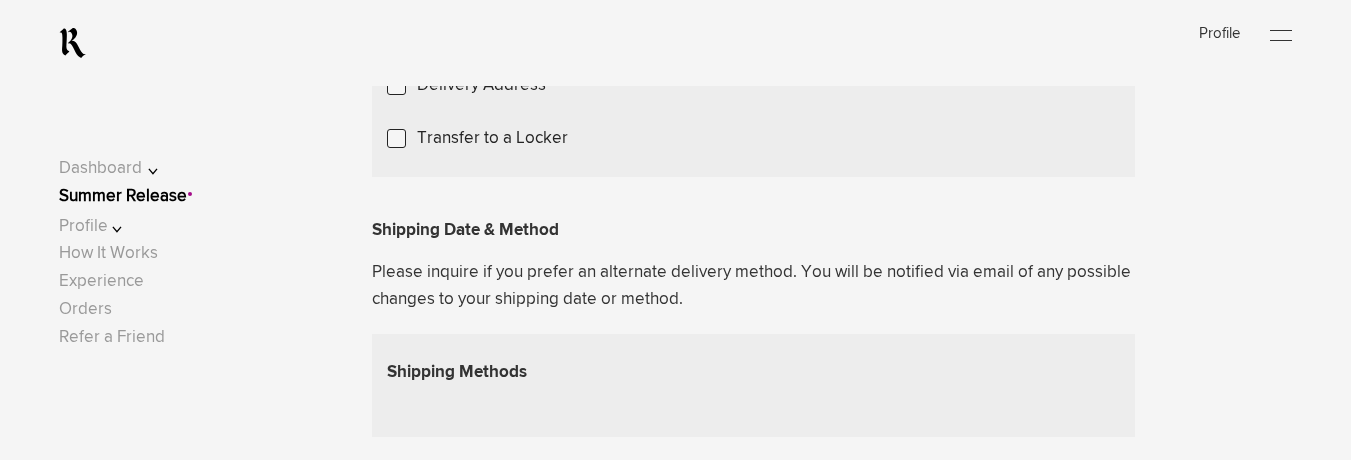 click on "Choose Another Saved Shipping Address" at bounding box center (0, 0) 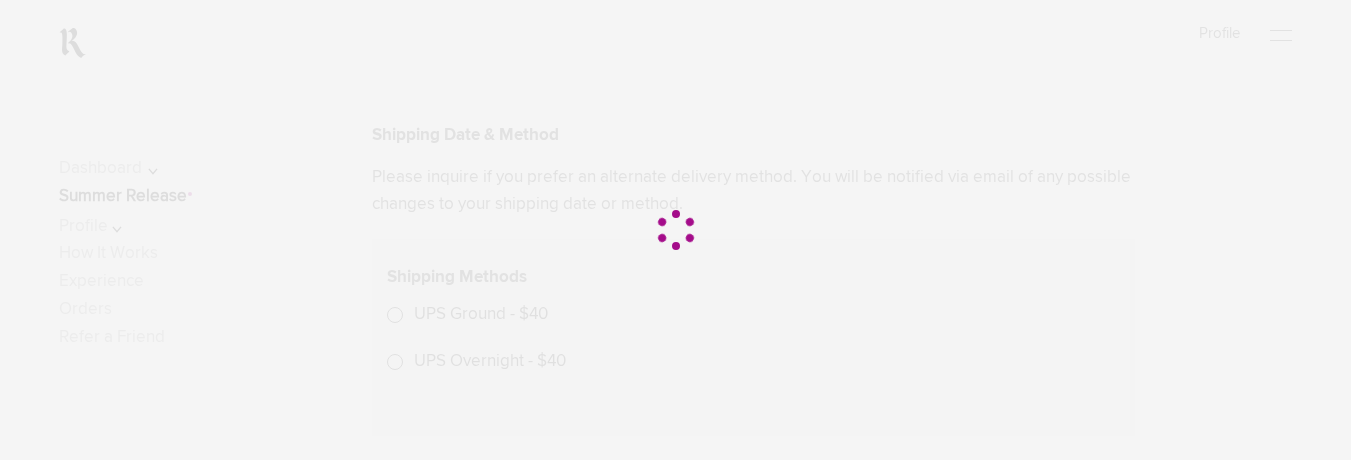 scroll, scrollTop: 306, scrollLeft: 0, axis: vertical 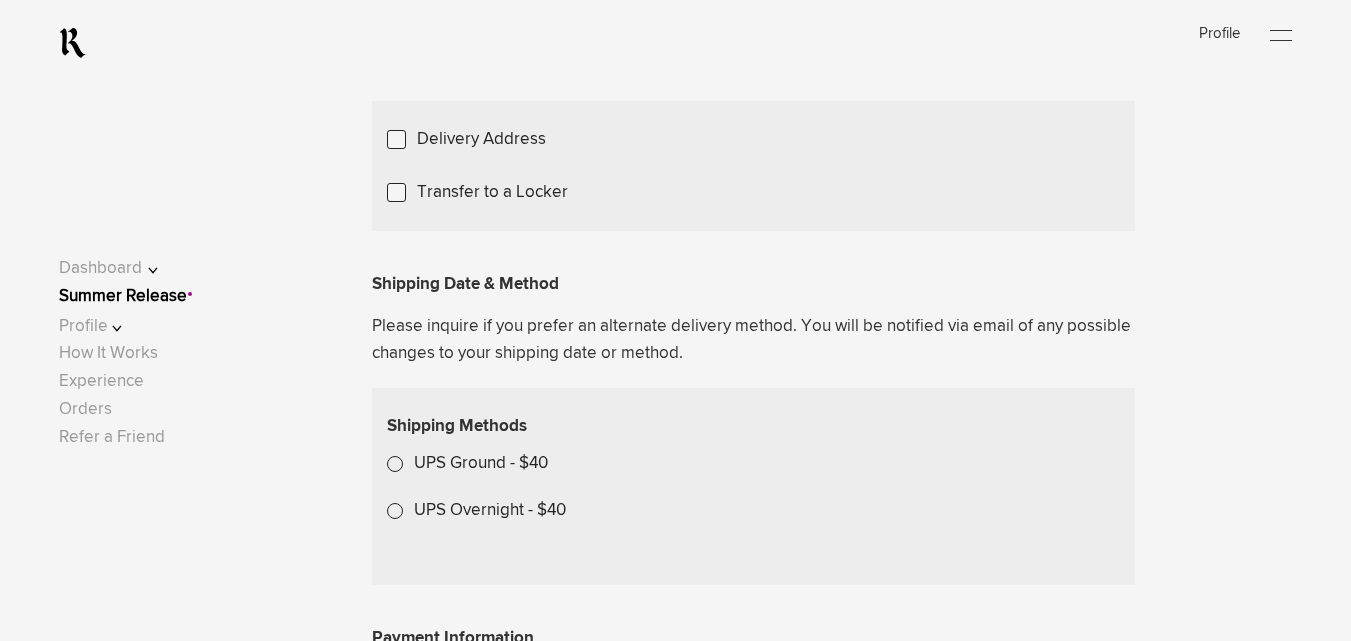 click on "Choose Another Saved Shipping Address" at bounding box center [0, 0] 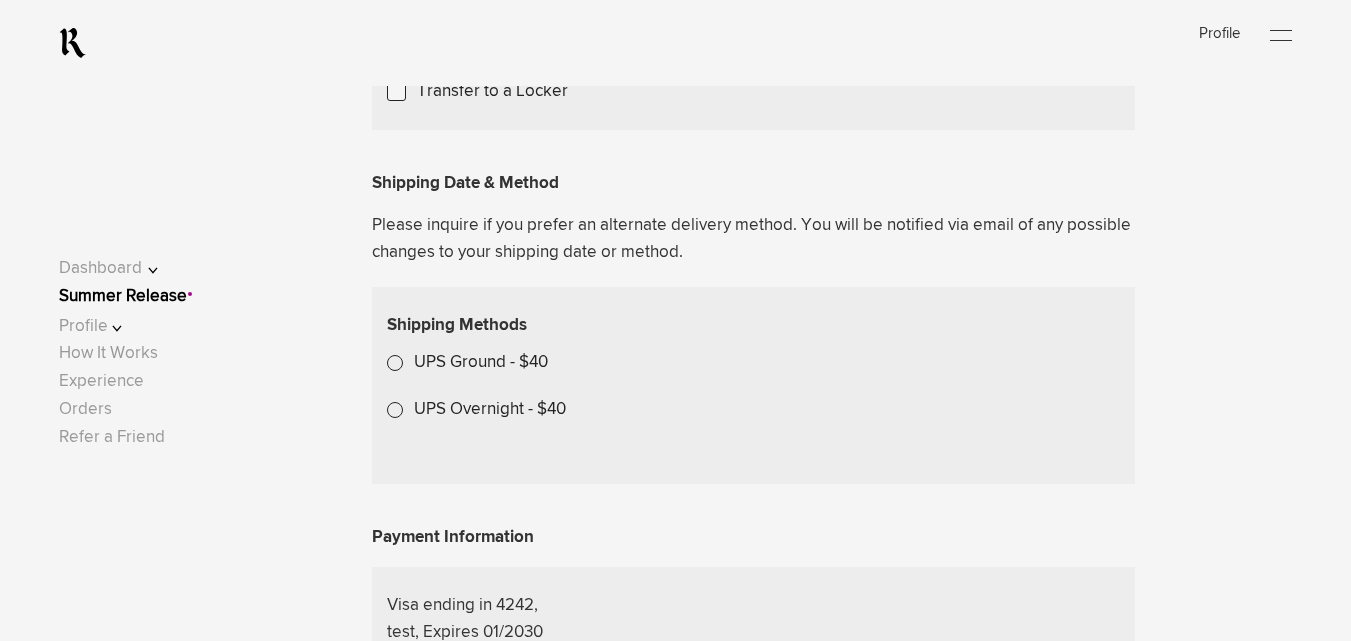scroll, scrollTop: 413, scrollLeft: 0, axis: vertical 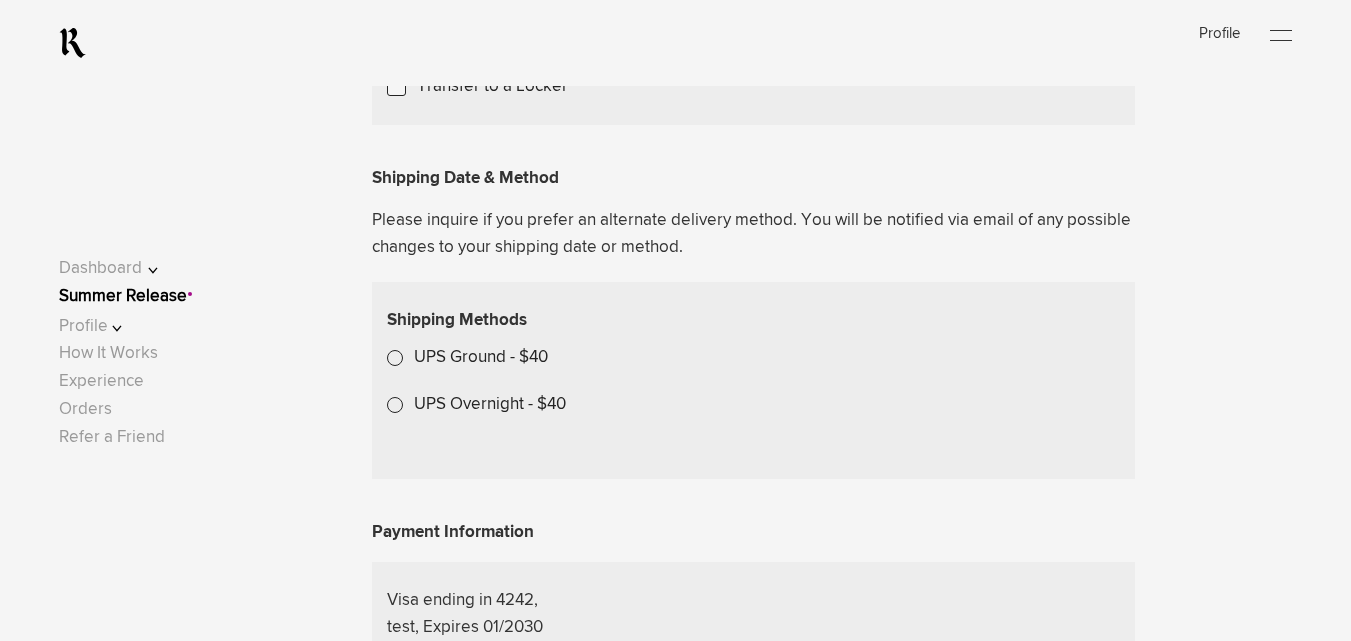 click on "test 2 - testinter, 1682" at bounding box center (0, 0) 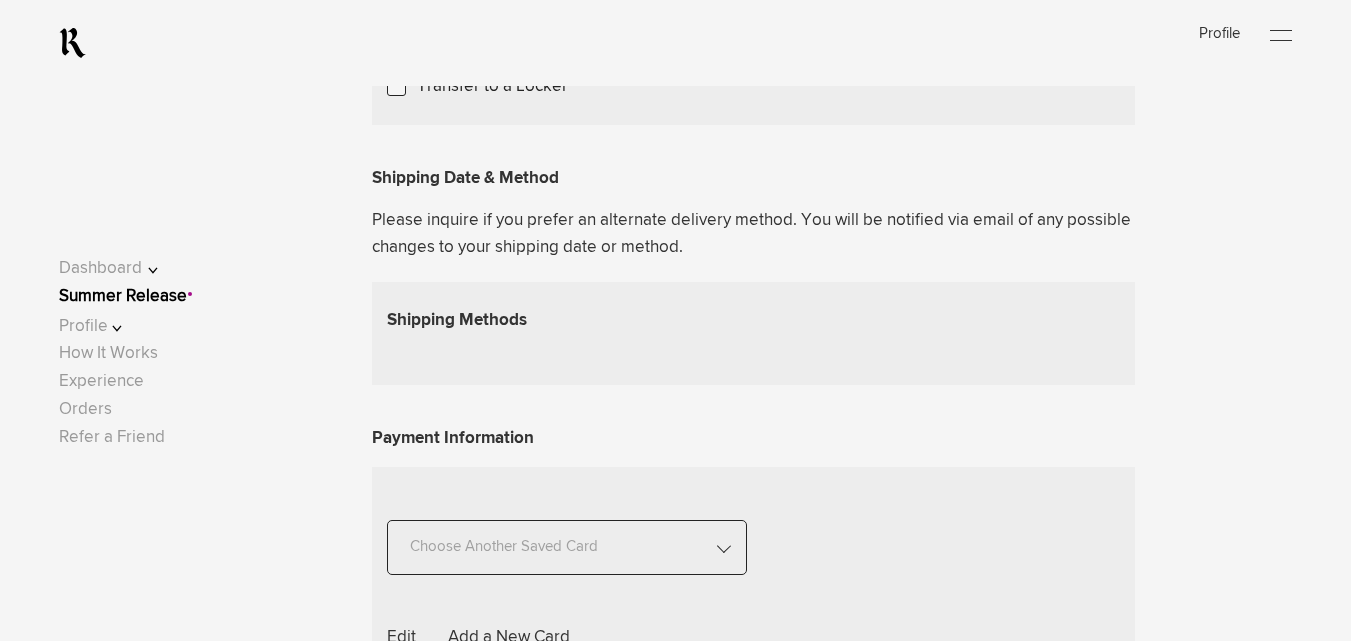 scroll, scrollTop: 0, scrollLeft: 0, axis: both 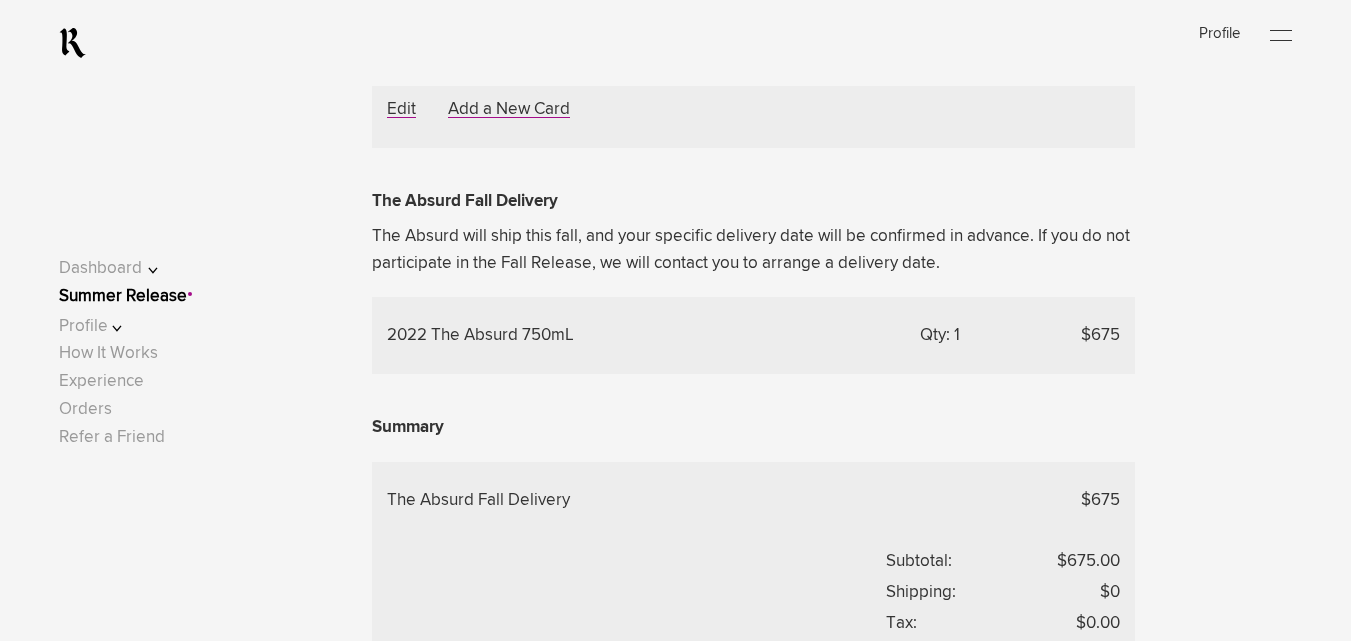 click on "Choose Another Saved Card" at bounding box center [504, 8] 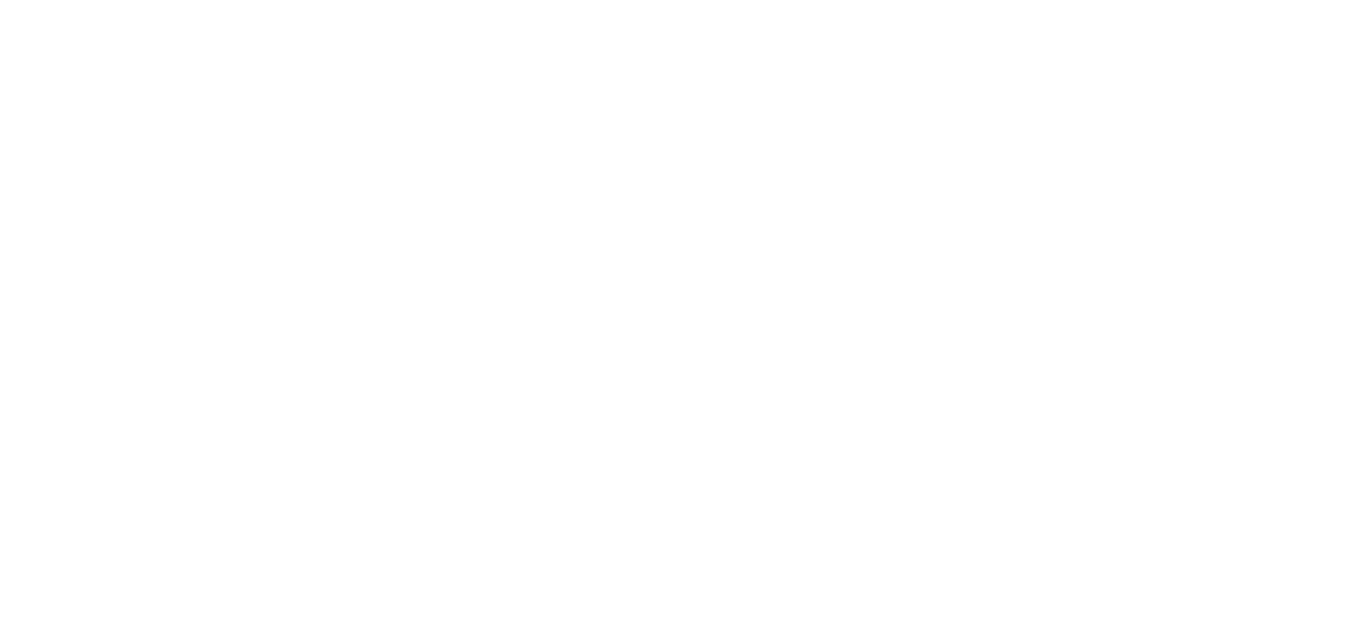 scroll, scrollTop: 0, scrollLeft: 0, axis: both 